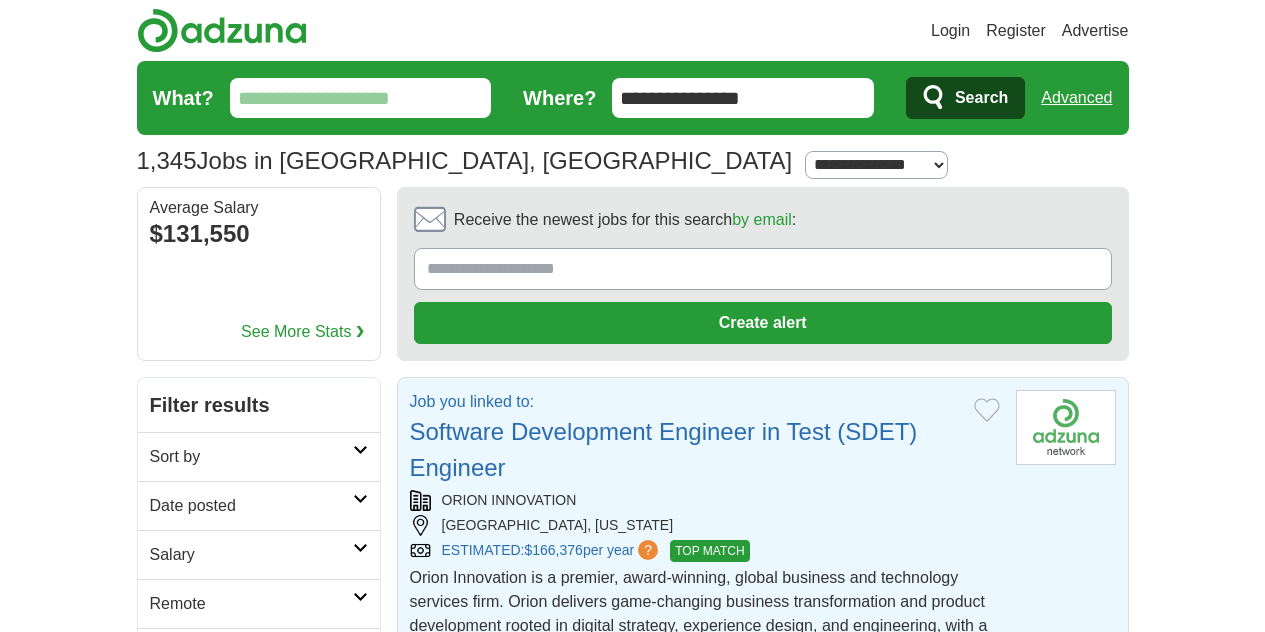 scroll, scrollTop: 0, scrollLeft: 0, axis: both 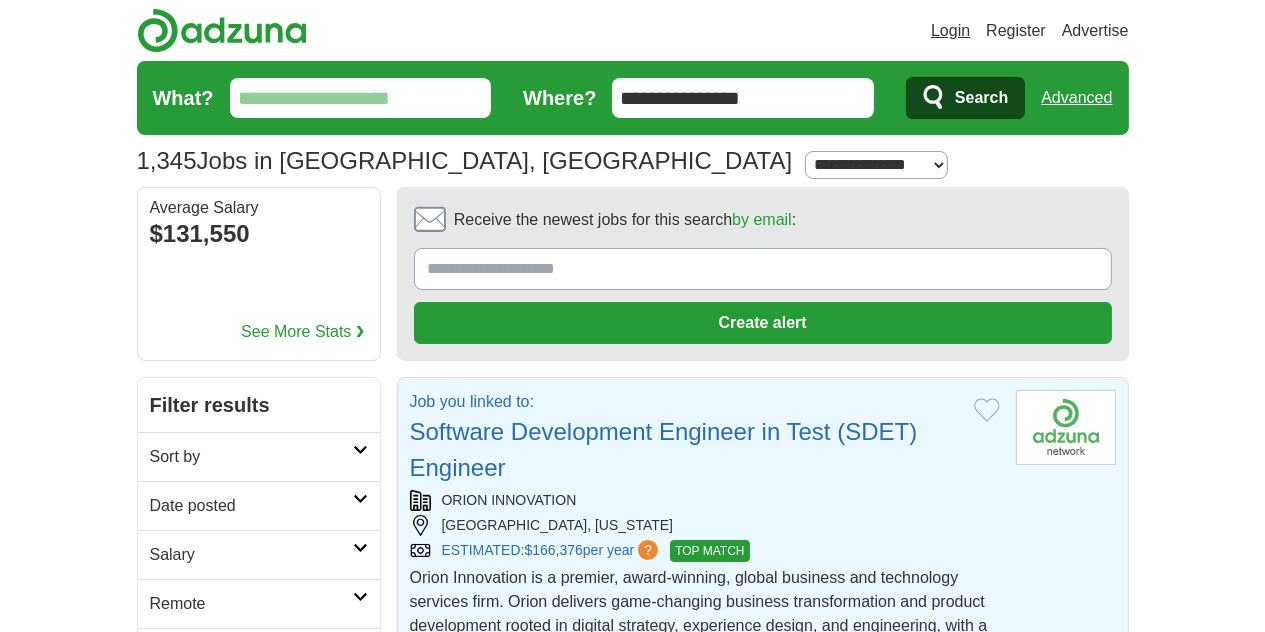 click on "Login" at bounding box center (950, 31) 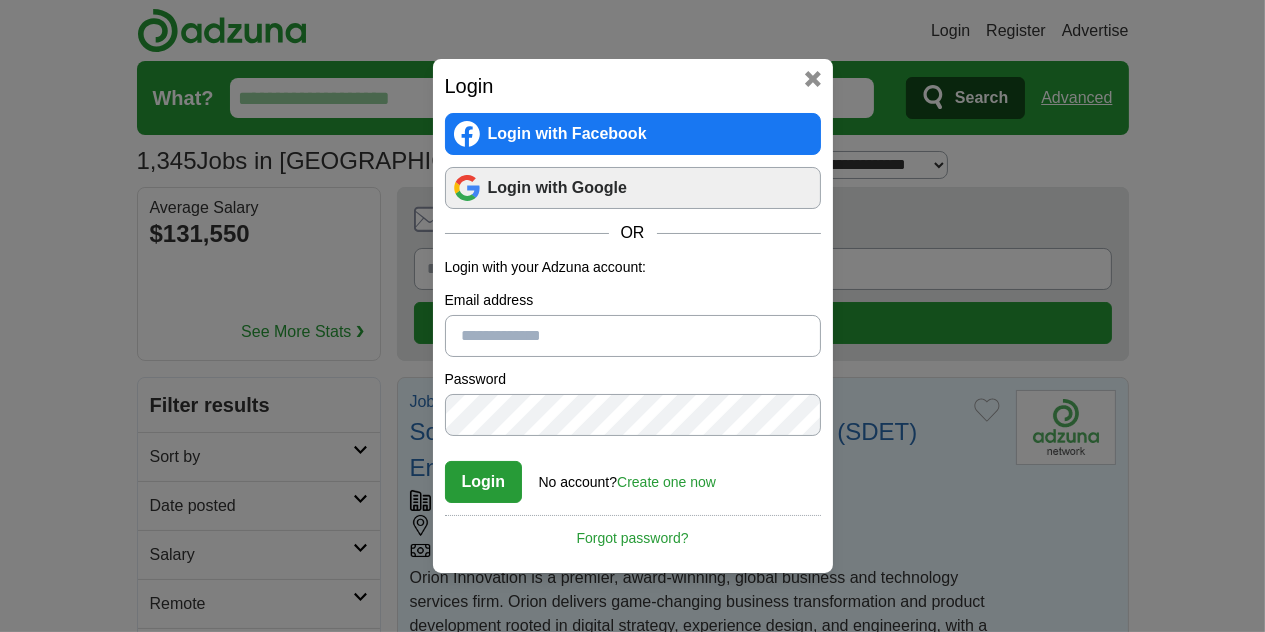 click on "Login with Google" at bounding box center [633, 188] 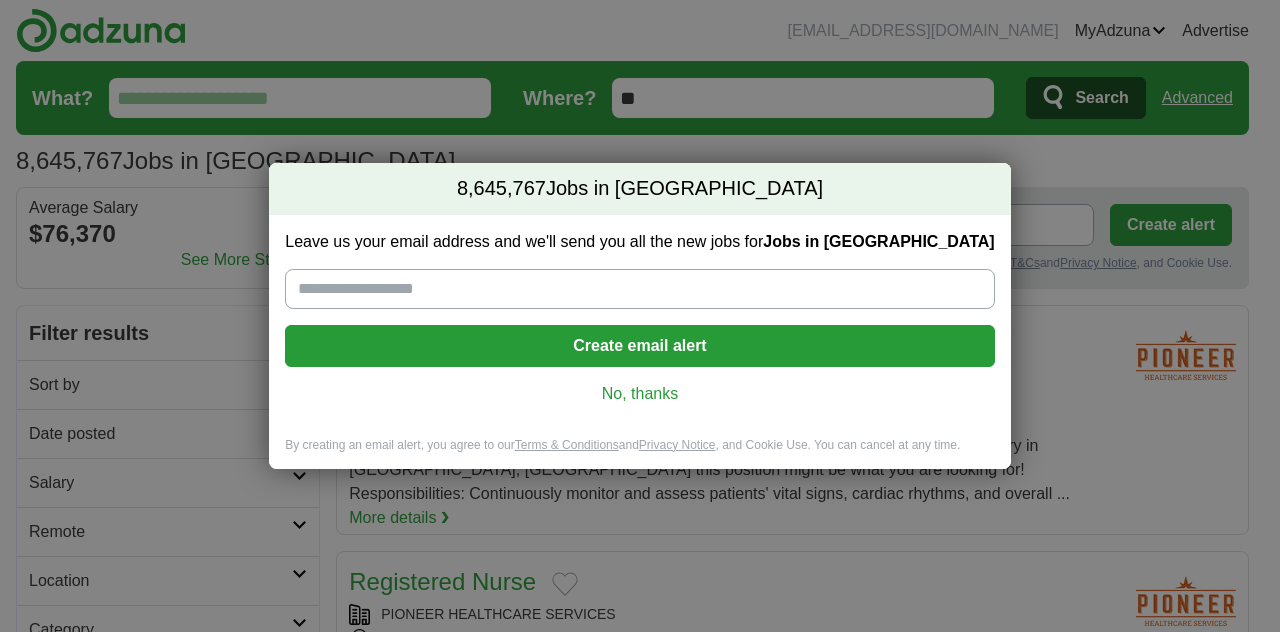 scroll, scrollTop: 0, scrollLeft: 0, axis: both 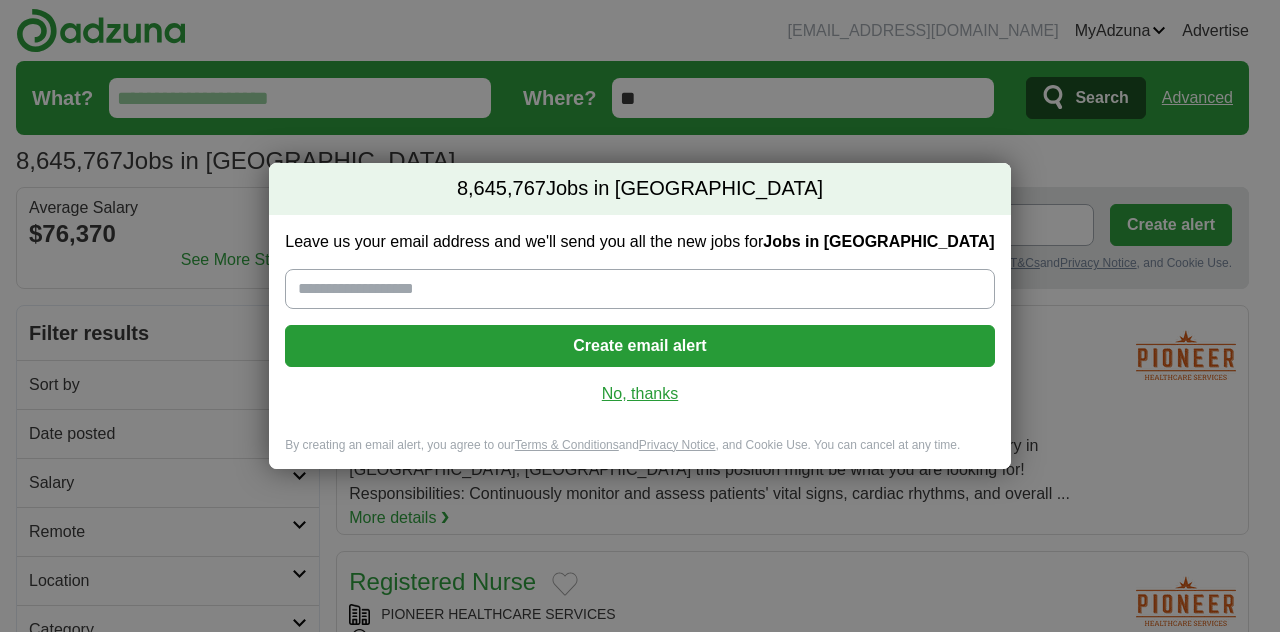 click on "No, thanks" at bounding box center [639, 394] 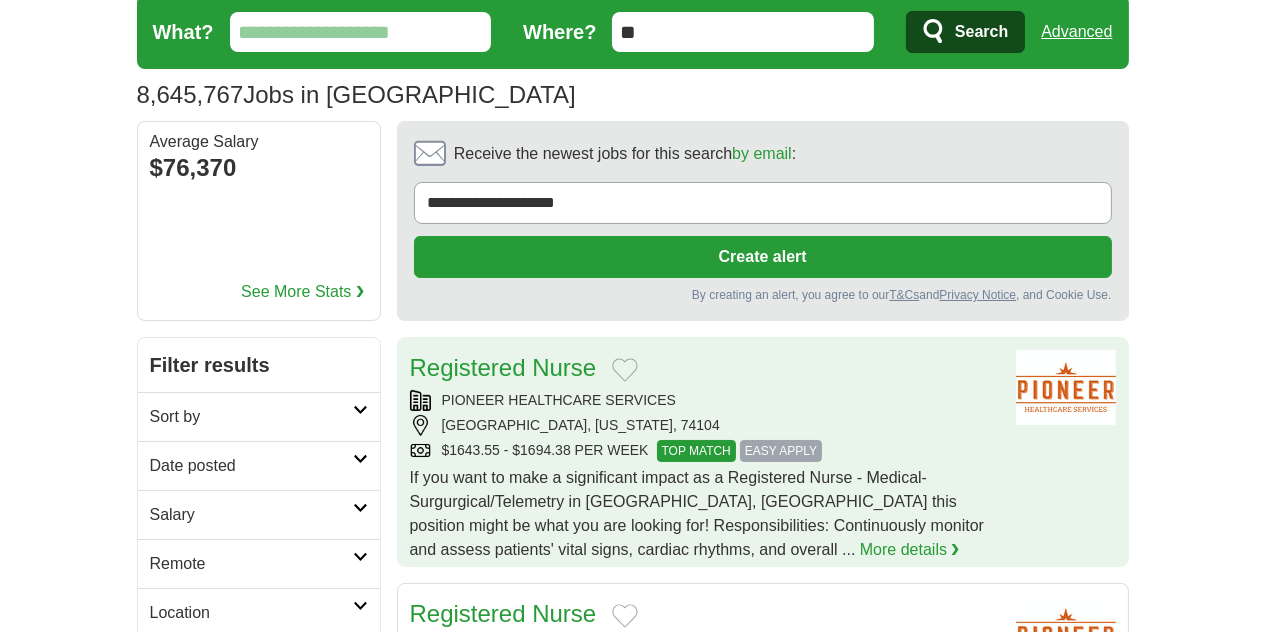 scroll, scrollTop: 0, scrollLeft: 0, axis: both 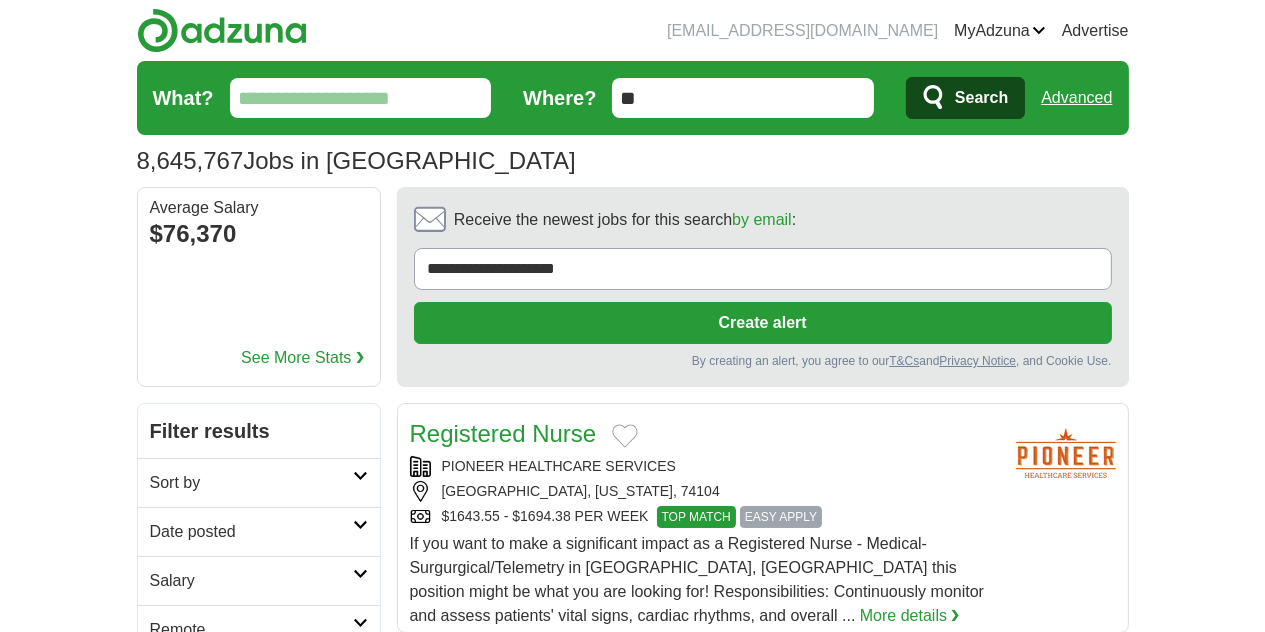 click on "What?" at bounding box center (361, 98) 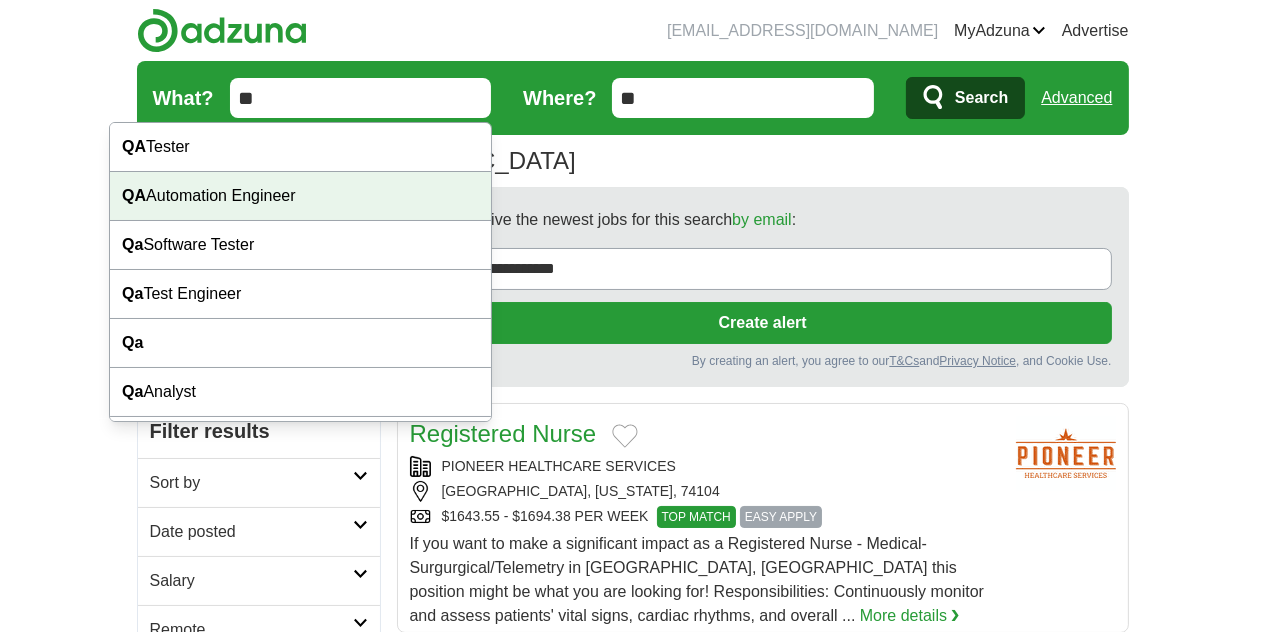 click on "QA  Automation Engineer" at bounding box center (300, 196) 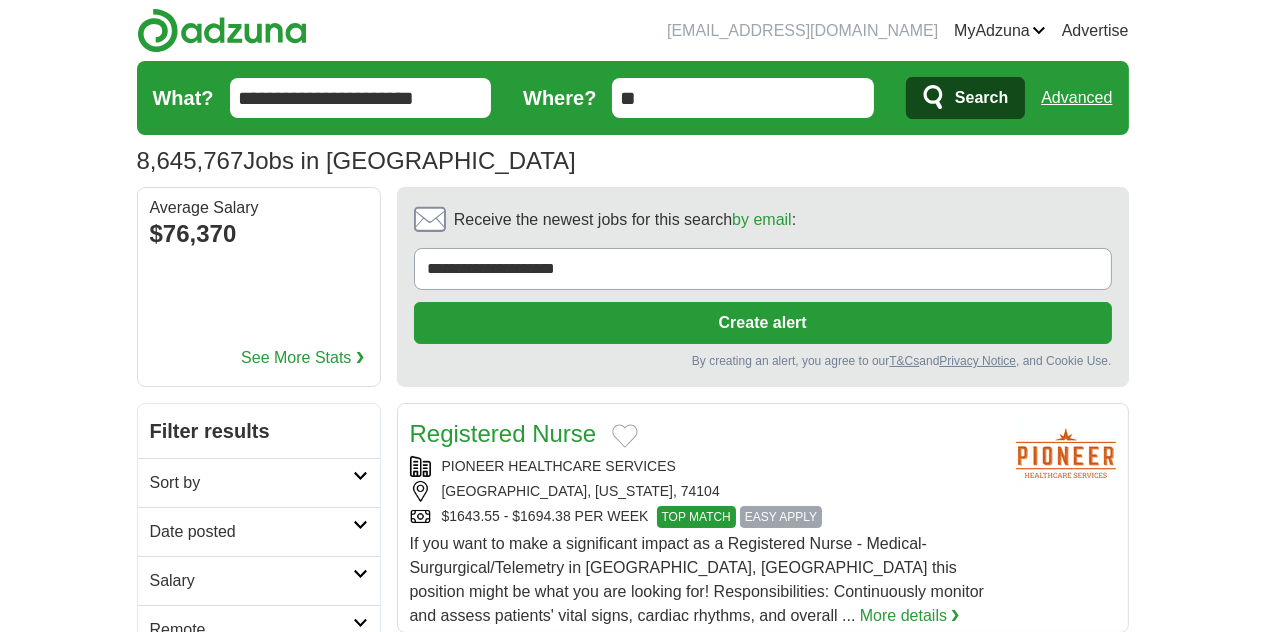 click on "**" at bounding box center (743, 98) 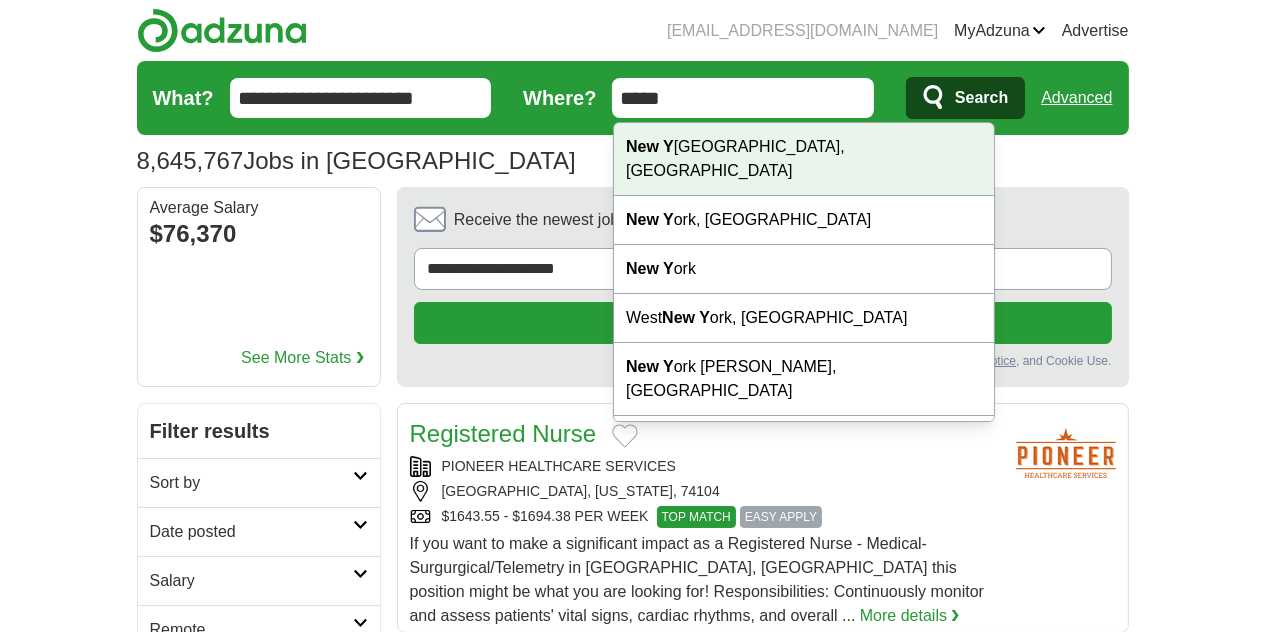 click on "New Y ork City, NY" at bounding box center [804, 159] 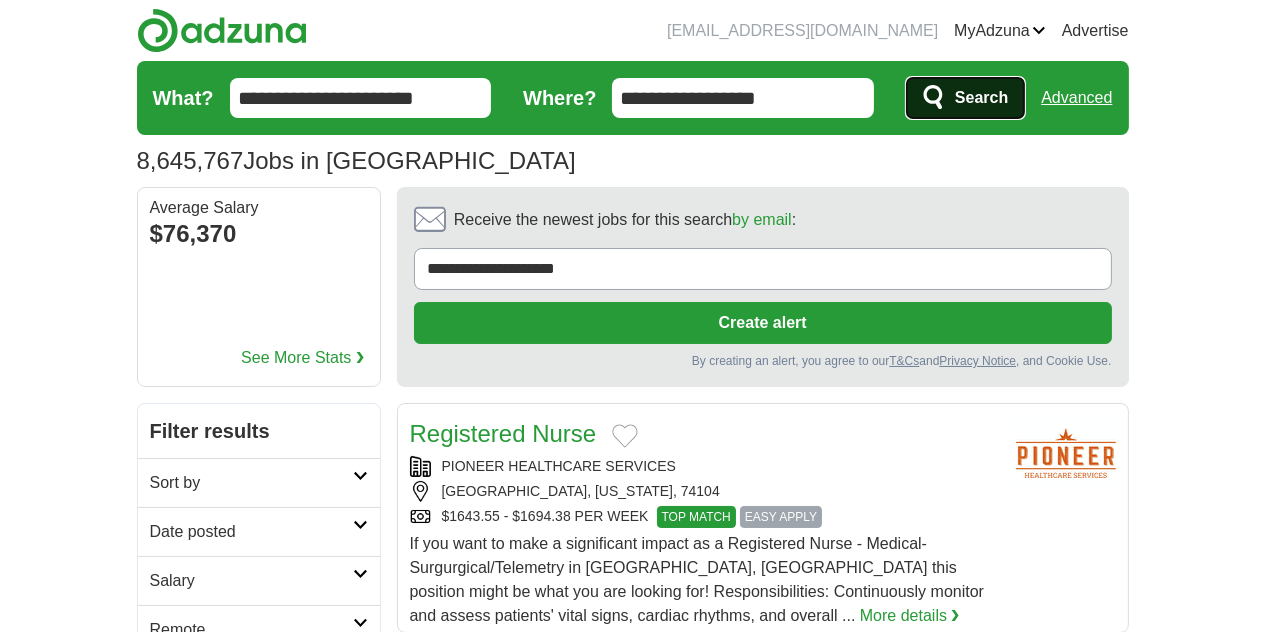 click on "Search" at bounding box center [981, 98] 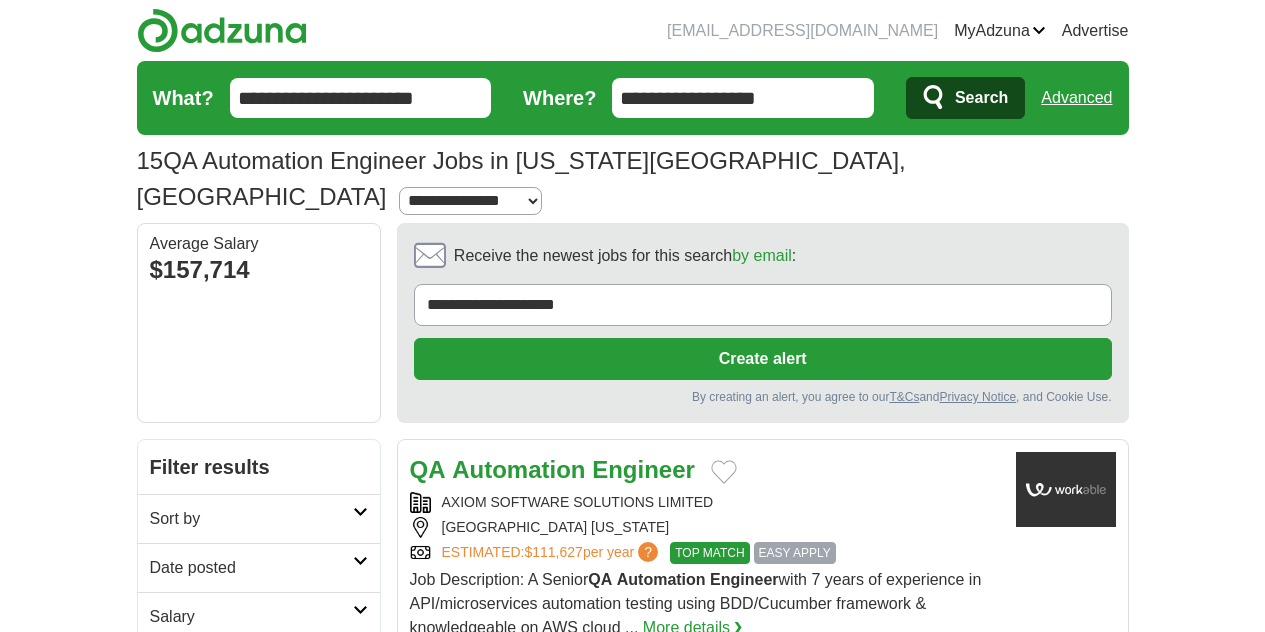 scroll, scrollTop: 0, scrollLeft: 0, axis: both 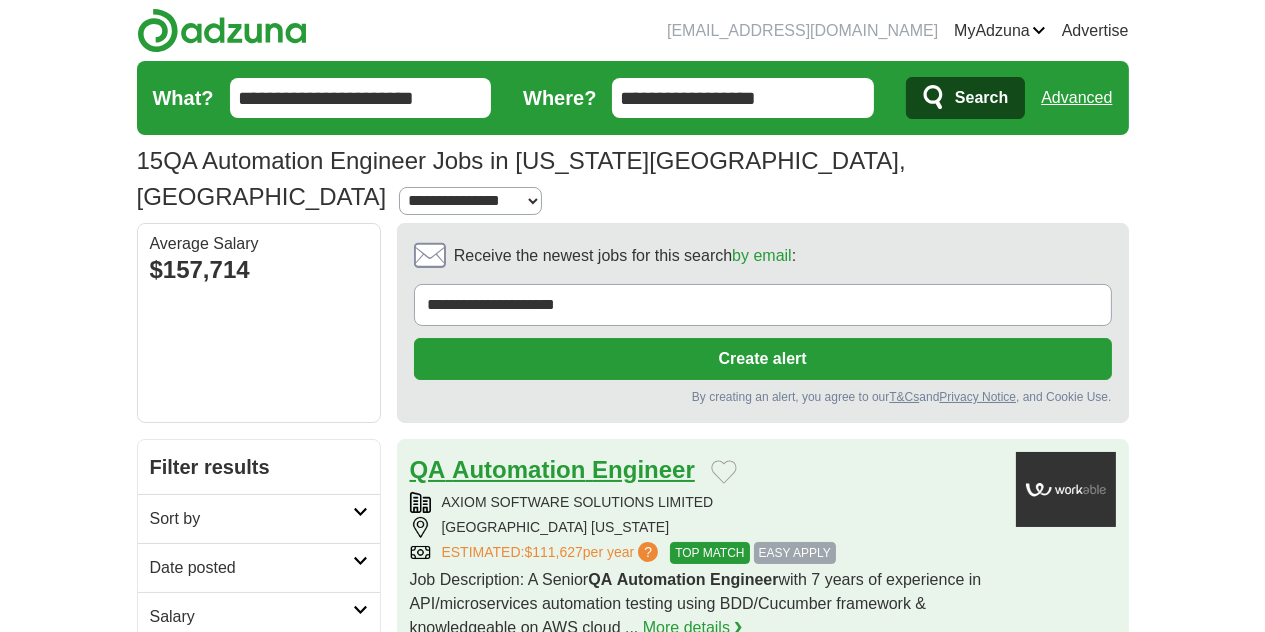 click on "Automation" at bounding box center [518, 469] 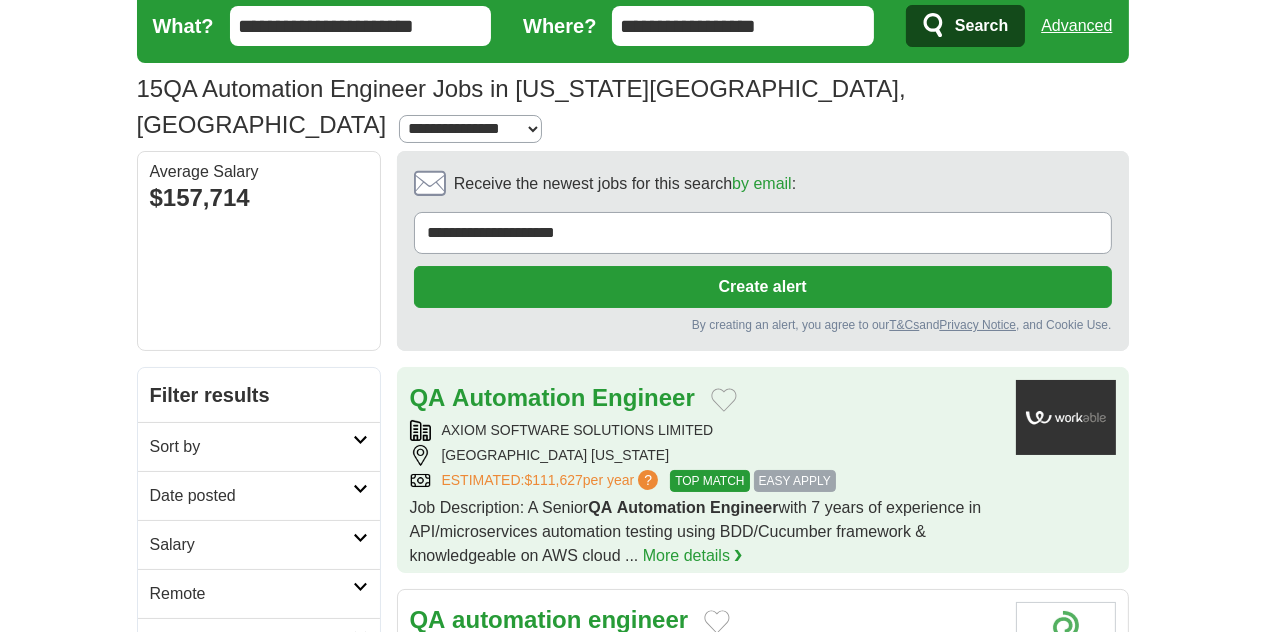 scroll, scrollTop: 200, scrollLeft: 0, axis: vertical 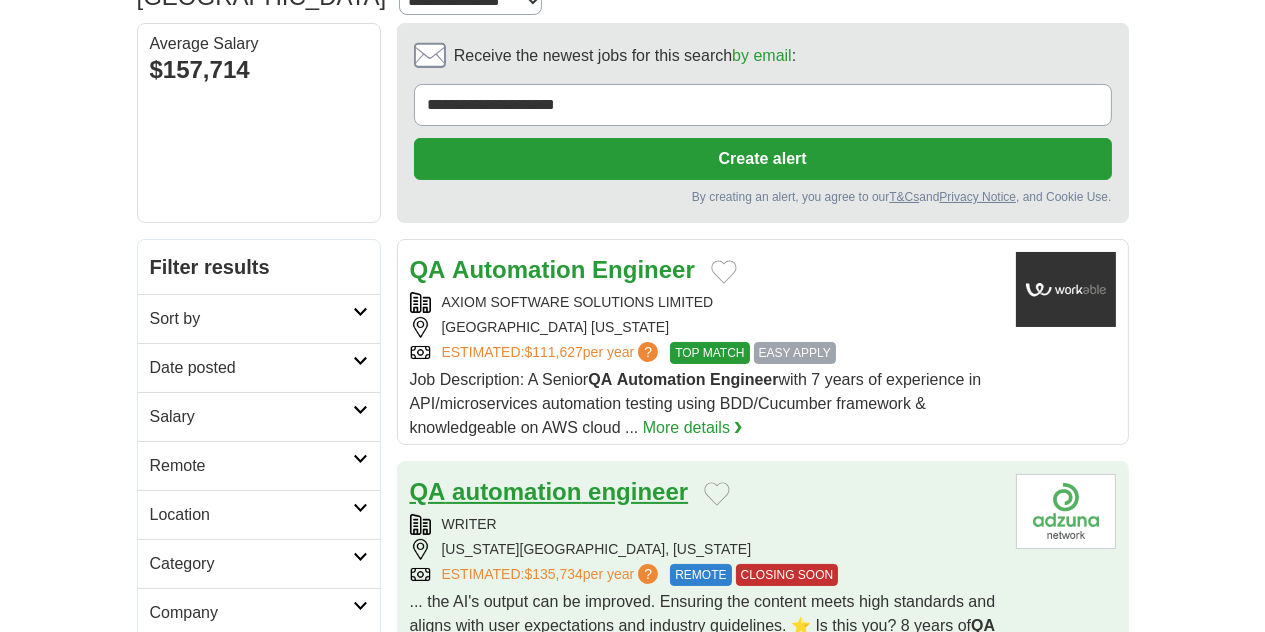 click on "automation" at bounding box center [516, 491] 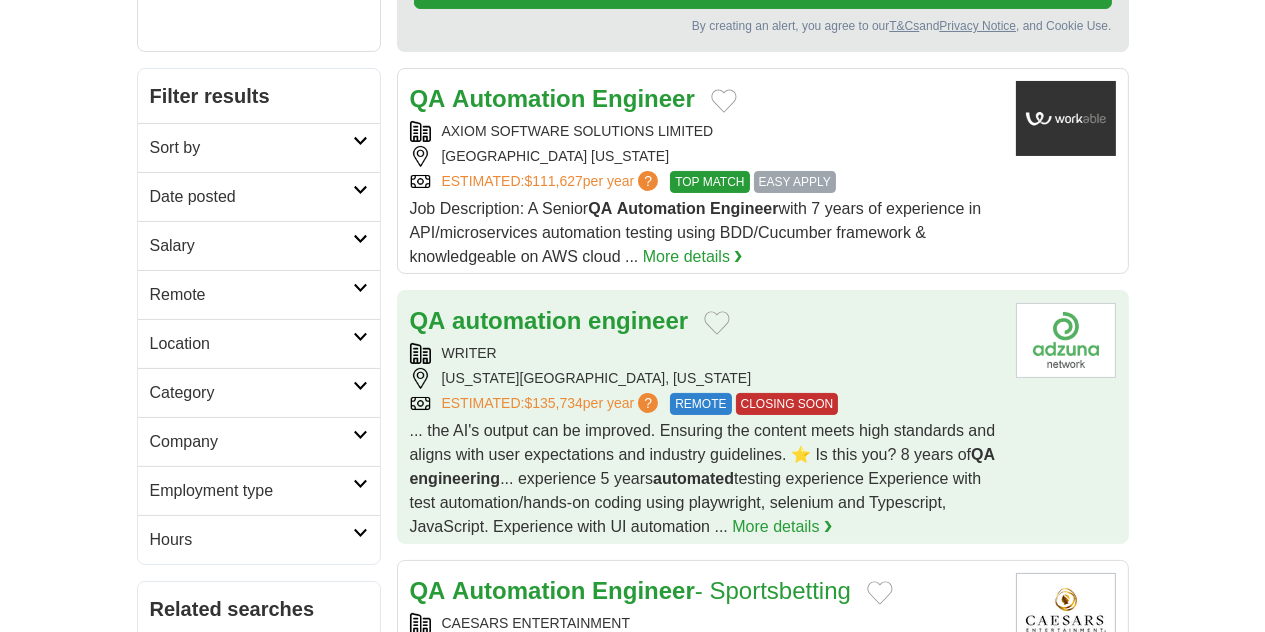 scroll, scrollTop: 500, scrollLeft: 0, axis: vertical 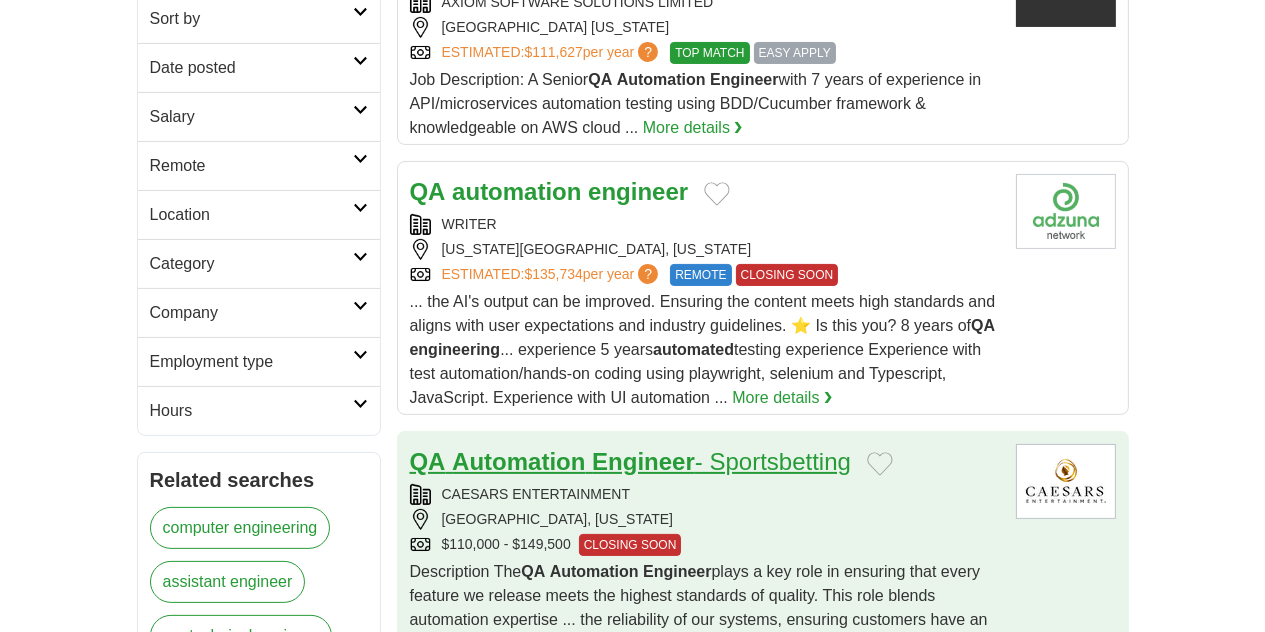 click on "Engineer" at bounding box center [643, 461] 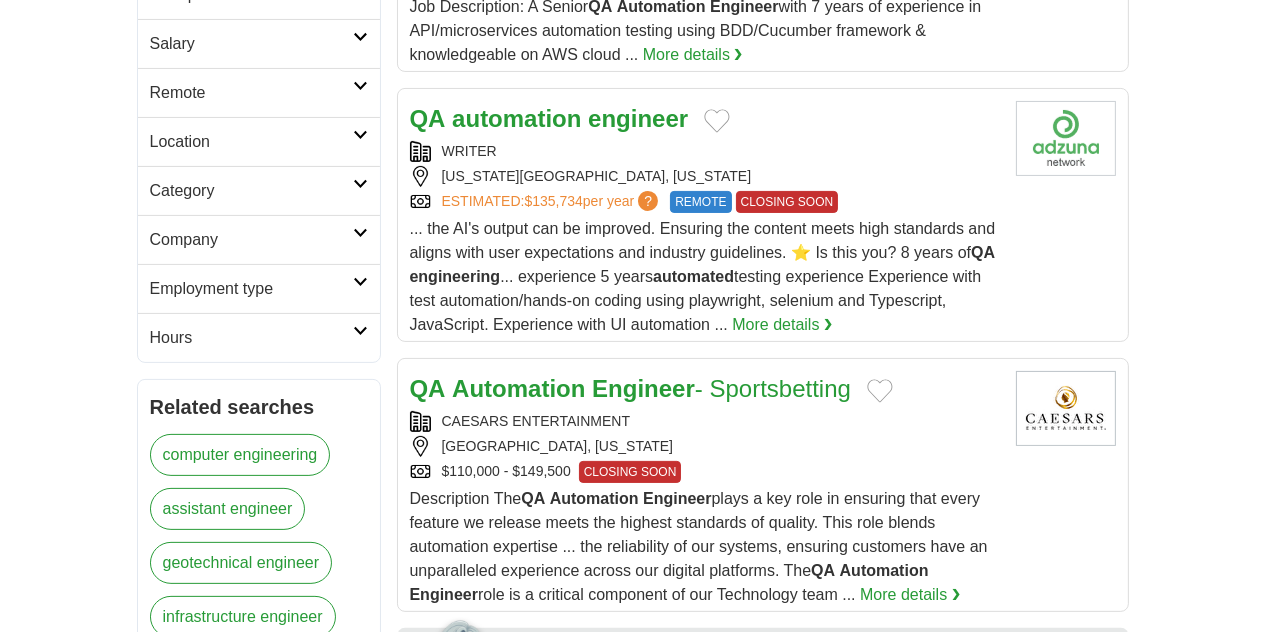 scroll, scrollTop: 800, scrollLeft: 0, axis: vertical 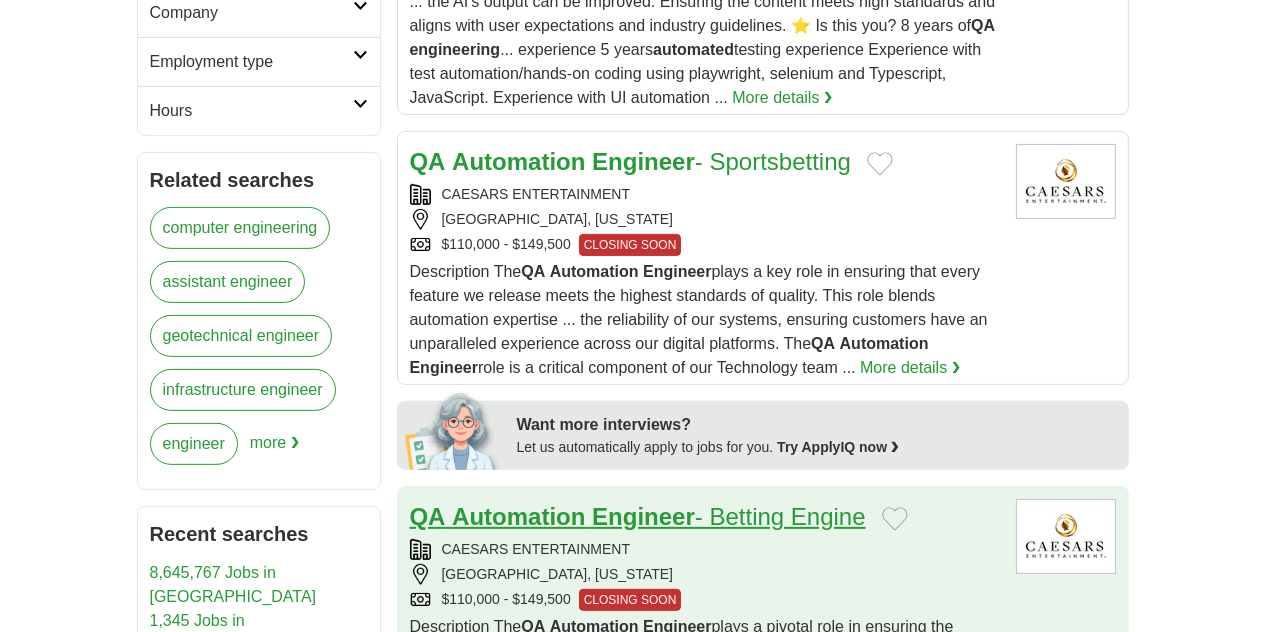 click on "Automation" at bounding box center (518, 516) 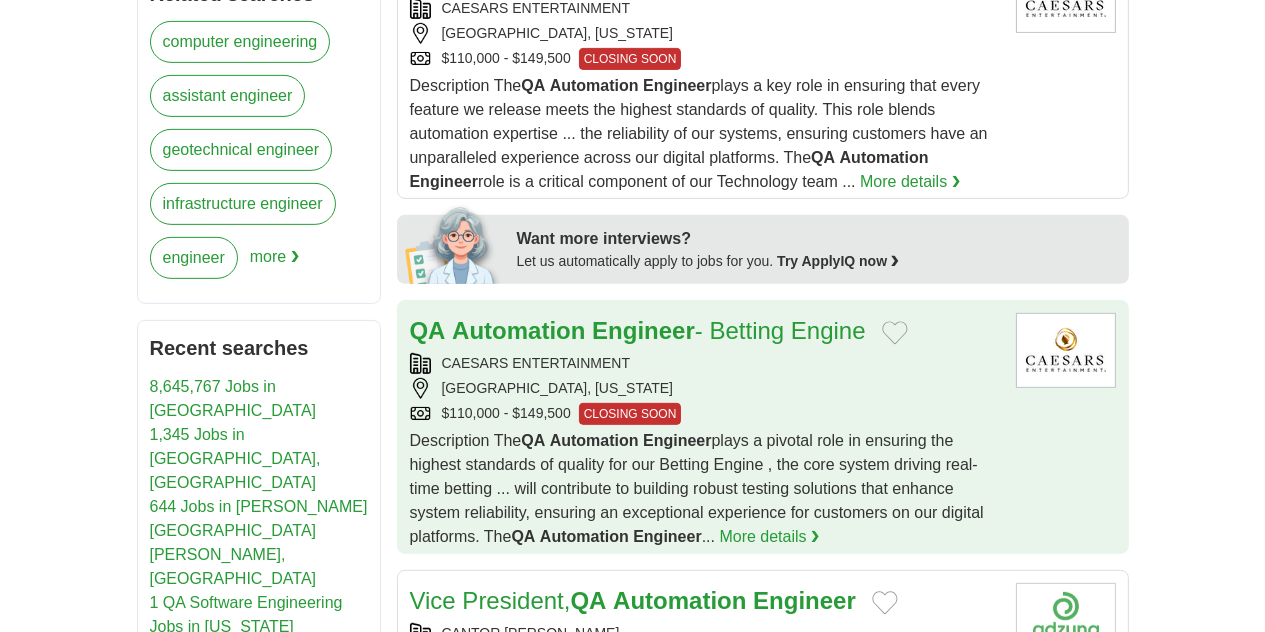 scroll, scrollTop: 1000, scrollLeft: 0, axis: vertical 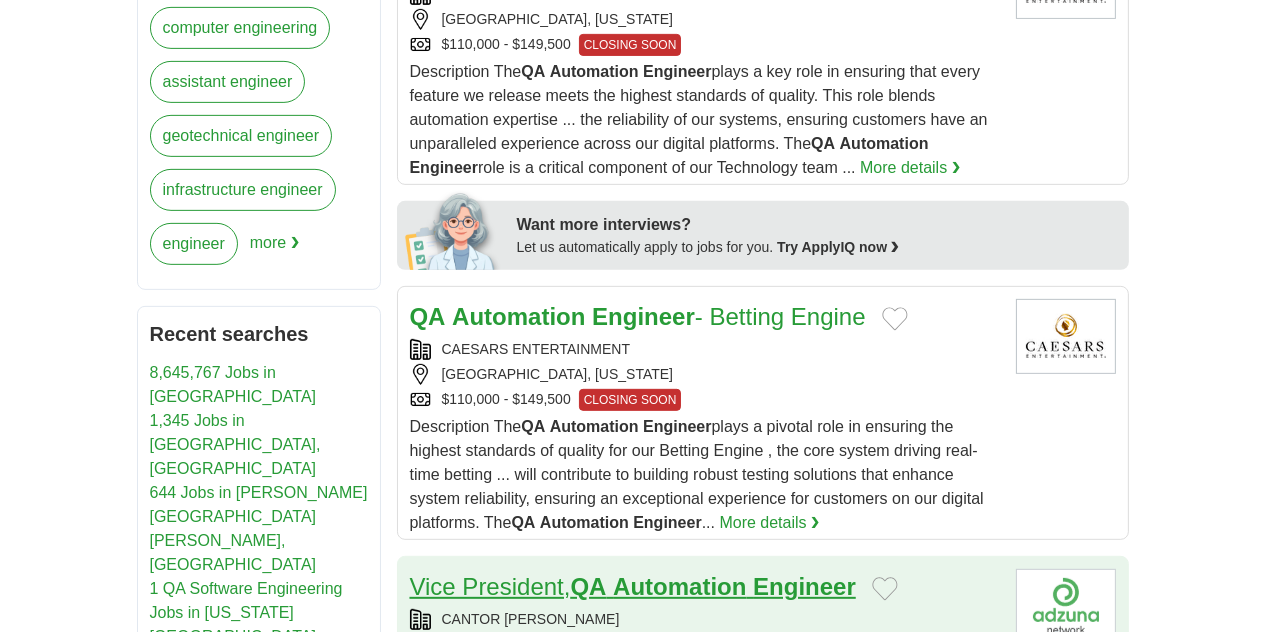 click on "Vice President,  QA   Automation   Engineer" at bounding box center [633, 586] 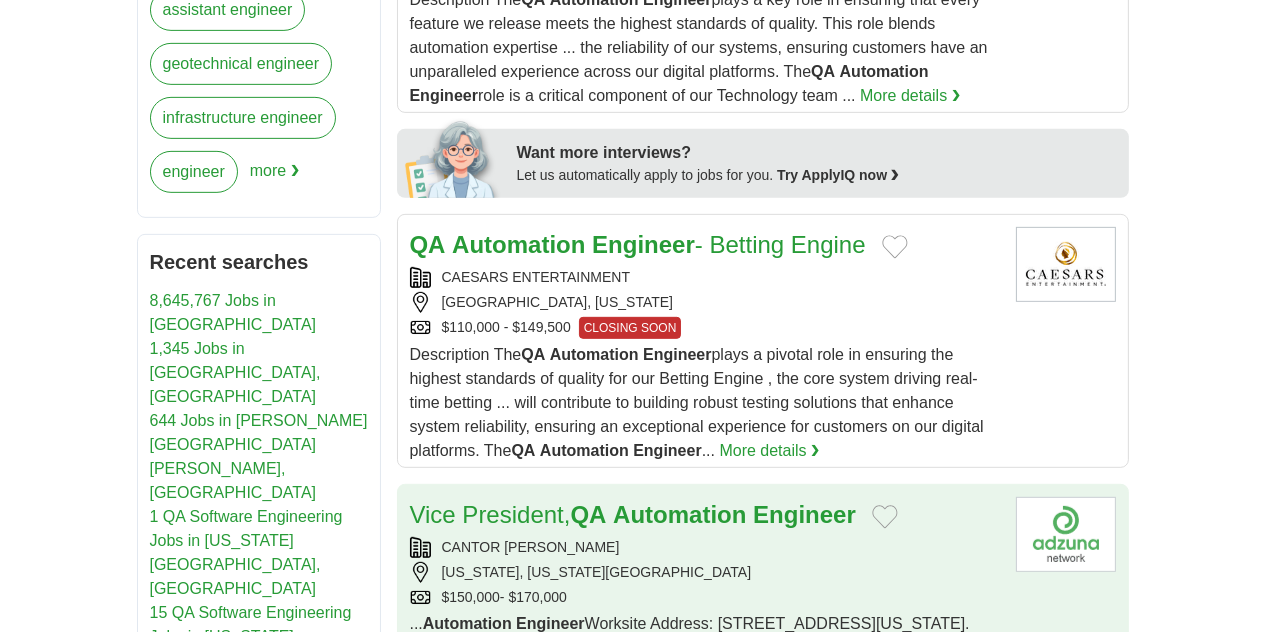 scroll, scrollTop: 1200, scrollLeft: 0, axis: vertical 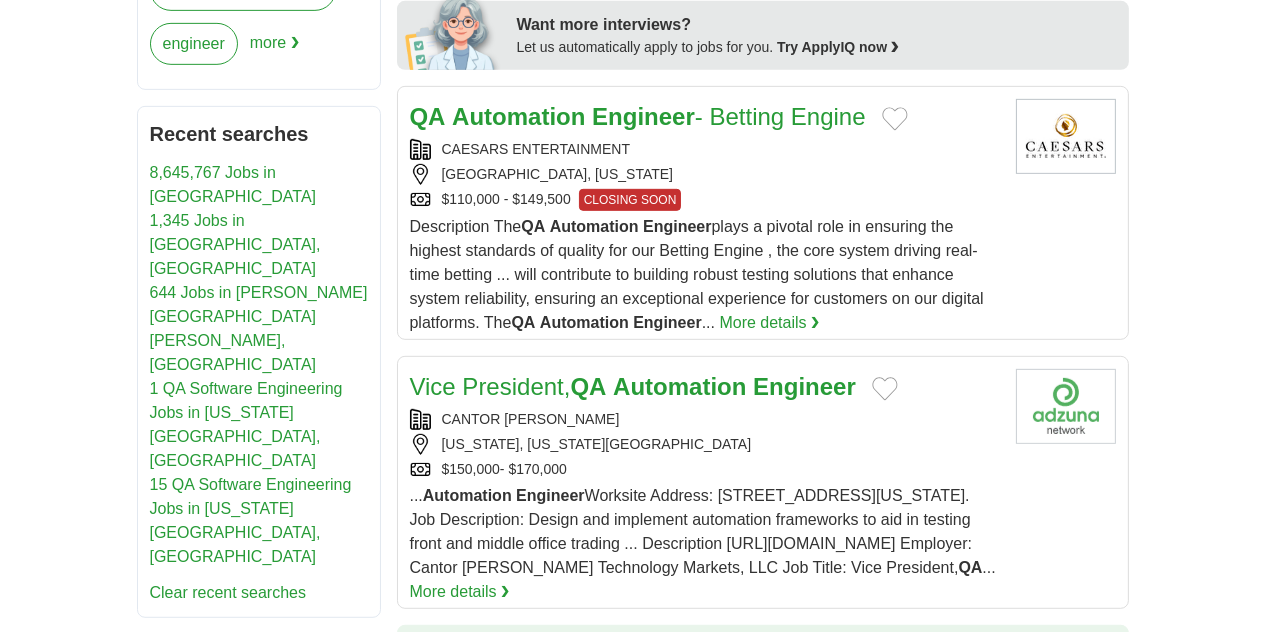 click on "Engineer" at bounding box center (703, 655) 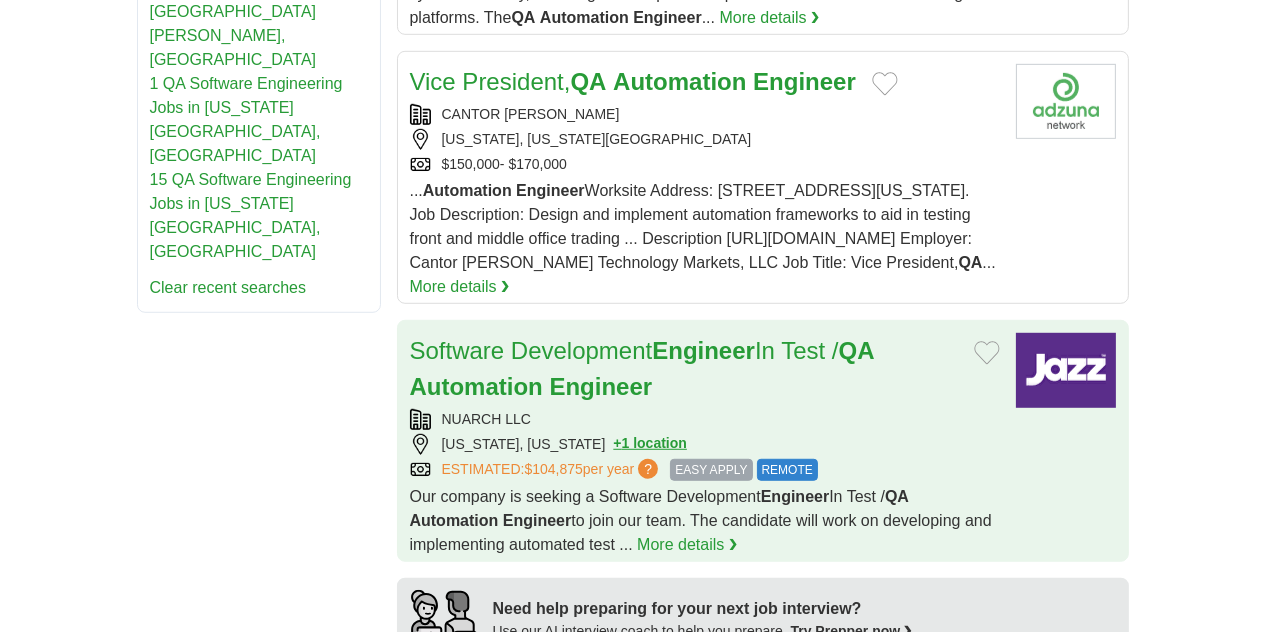 scroll, scrollTop: 1600, scrollLeft: 0, axis: vertical 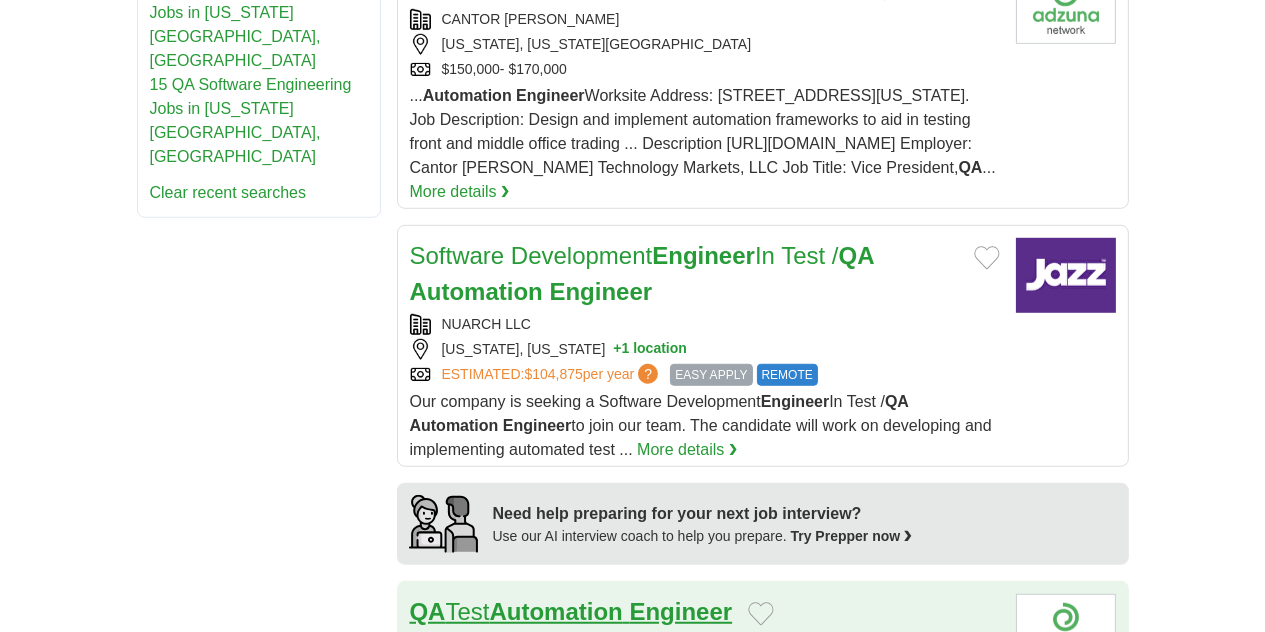 click on "Automation" at bounding box center (556, 611) 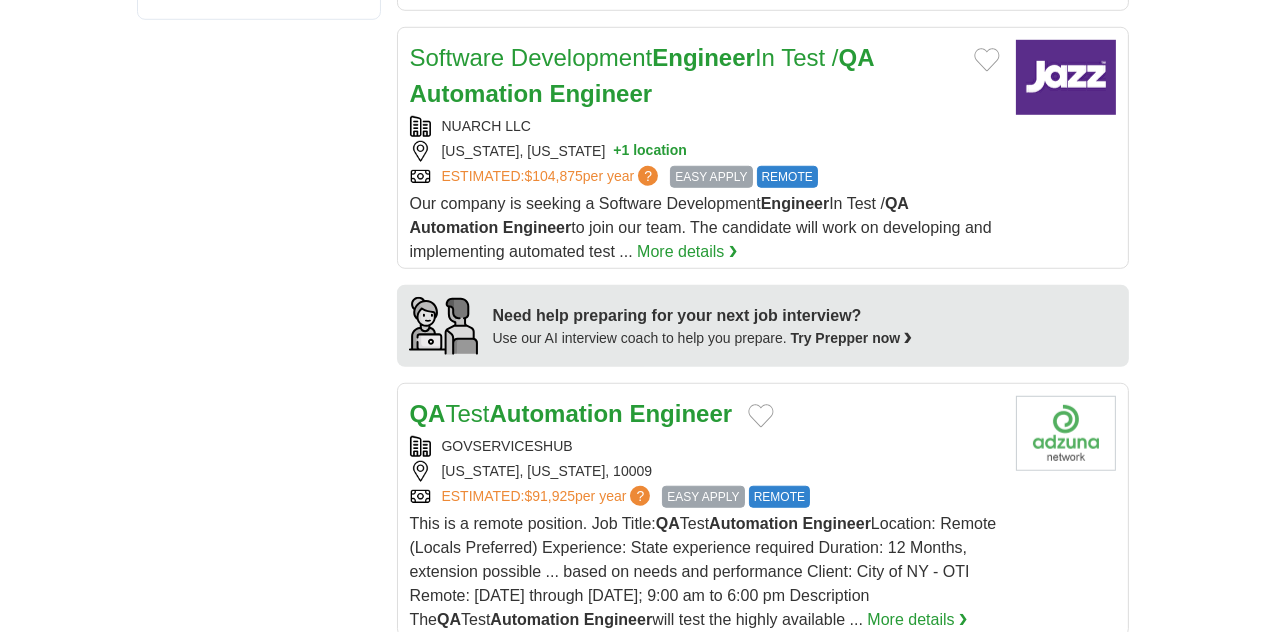 scroll, scrollTop: 1800, scrollLeft: 0, axis: vertical 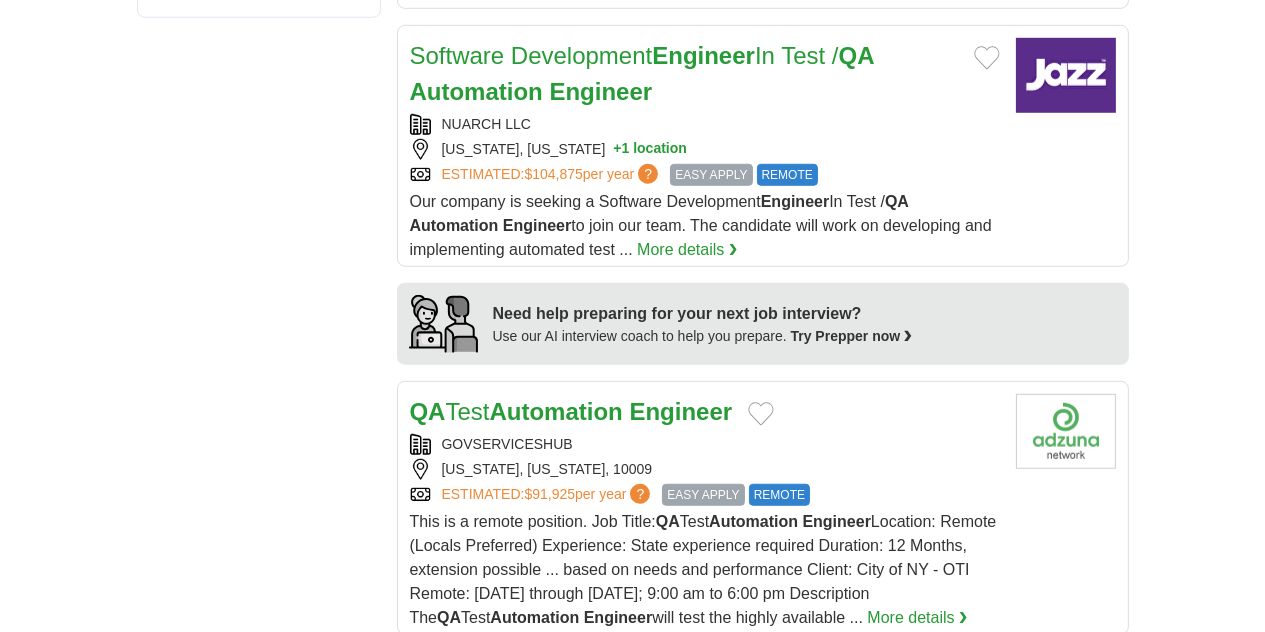 click on "QA  Manual &  Automation   Engineer , Adobe Experience Cloud" at bounding box center (641, 699) 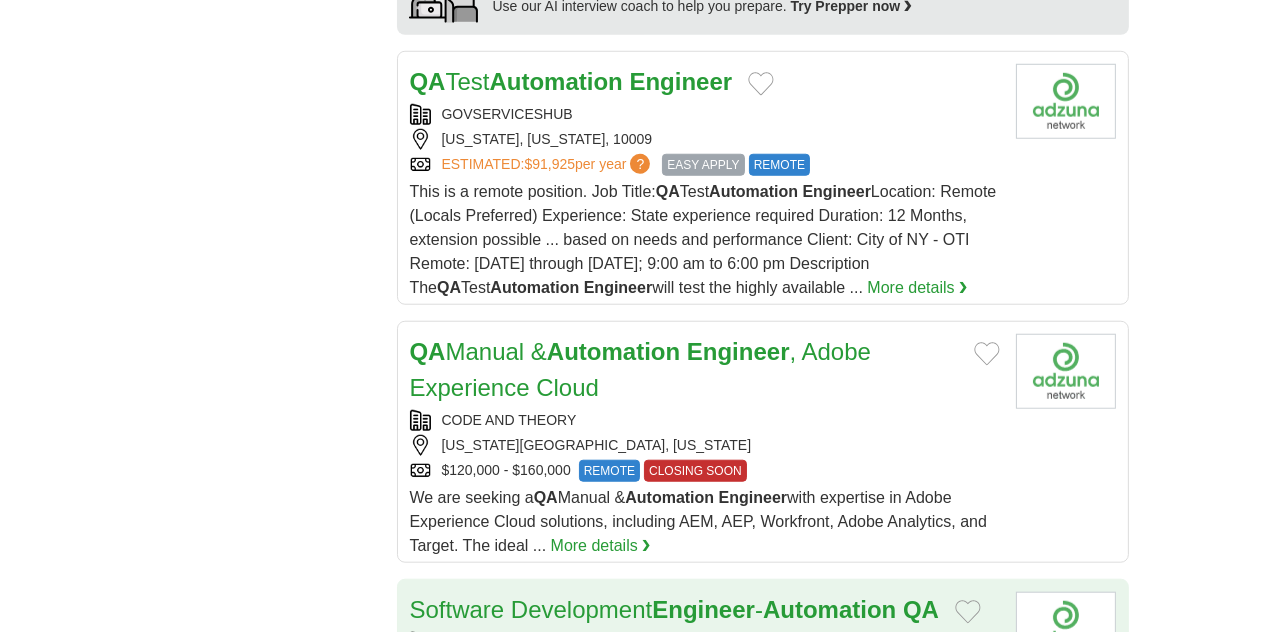 scroll, scrollTop: 2200, scrollLeft: 0, axis: vertical 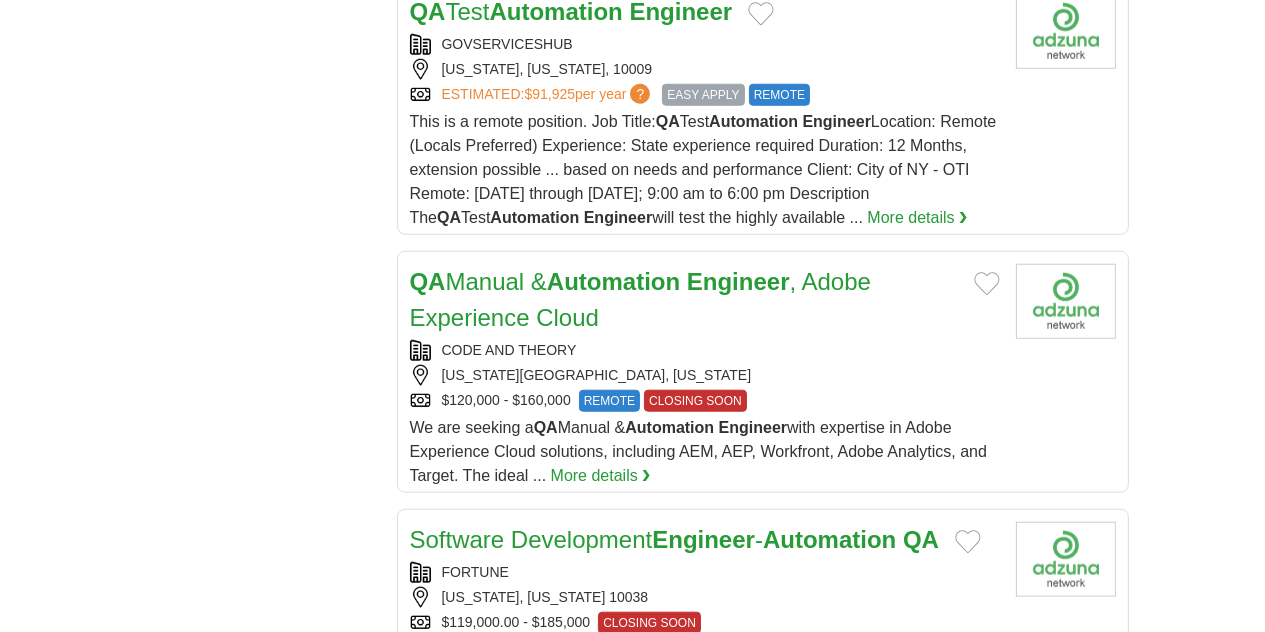 click on "Senior QA Engineer" at bounding box center [516, 809] 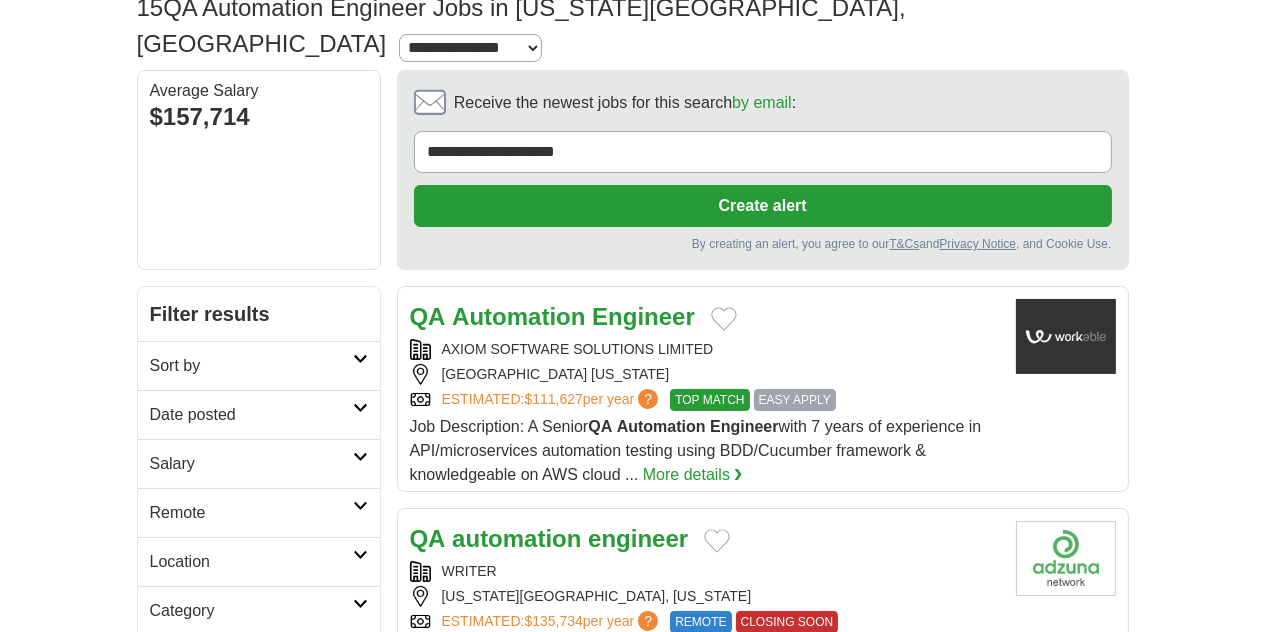 scroll, scrollTop: 0, scrollLeft: 0, axis: both 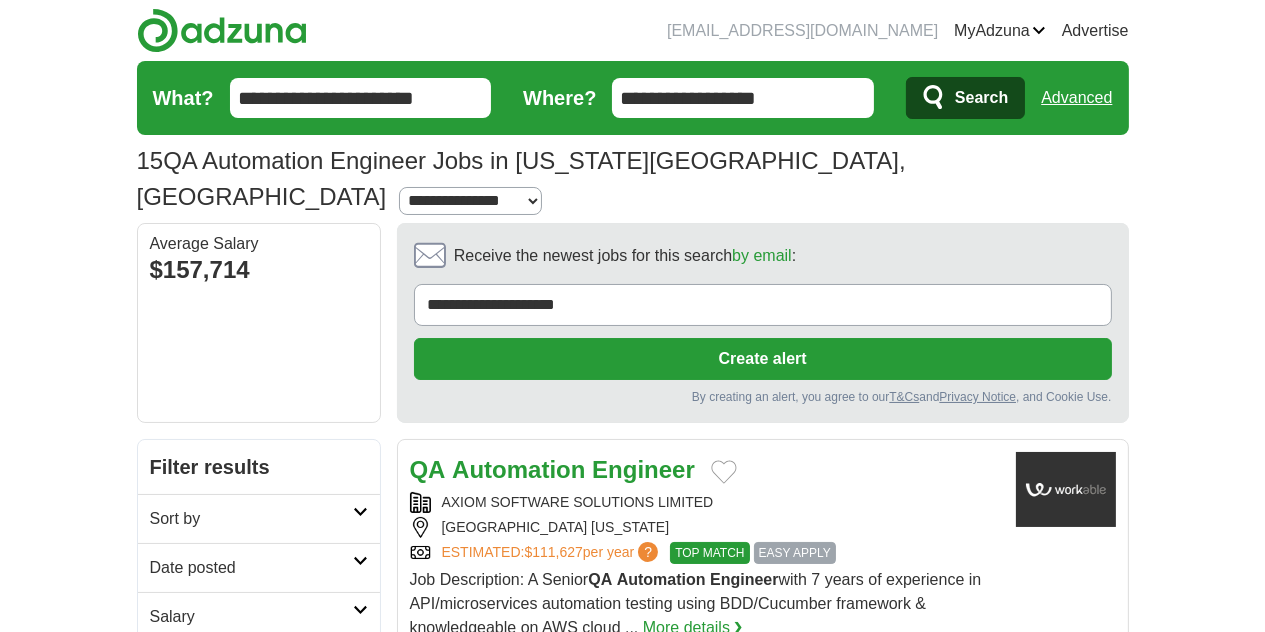 click on "**********" at bounding box center (361, 98) 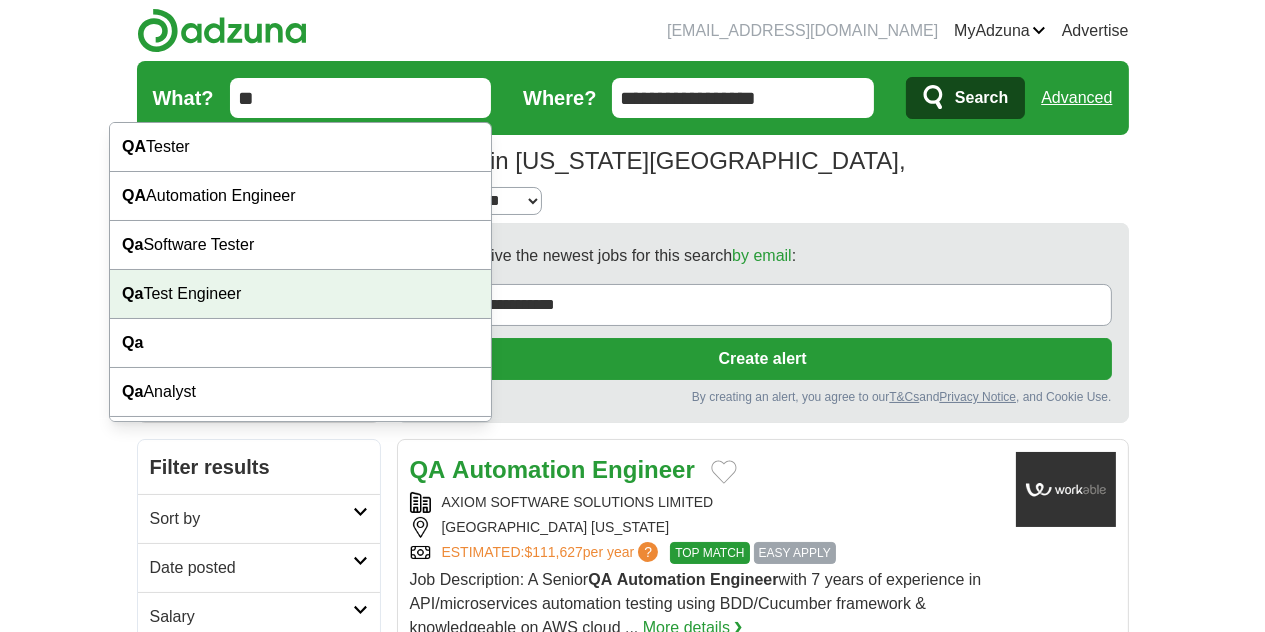 click on "Qa  Test Engineer" at bounding box center (300, 294) 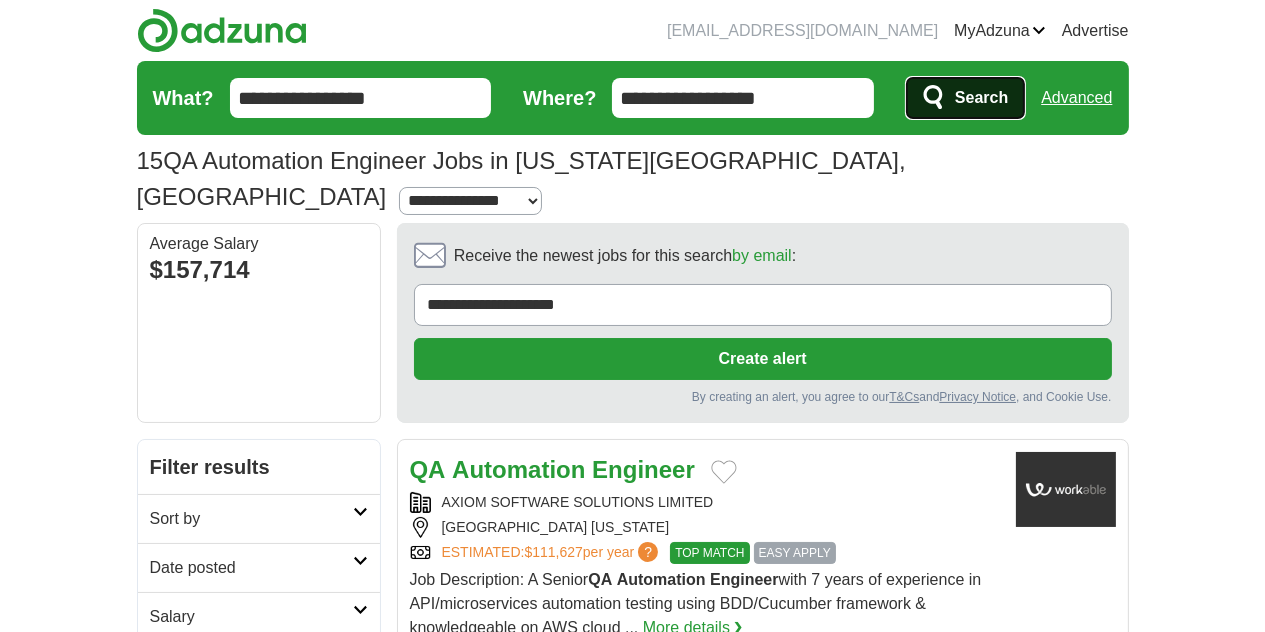 click on "Search" at bounding box center [981, 98] 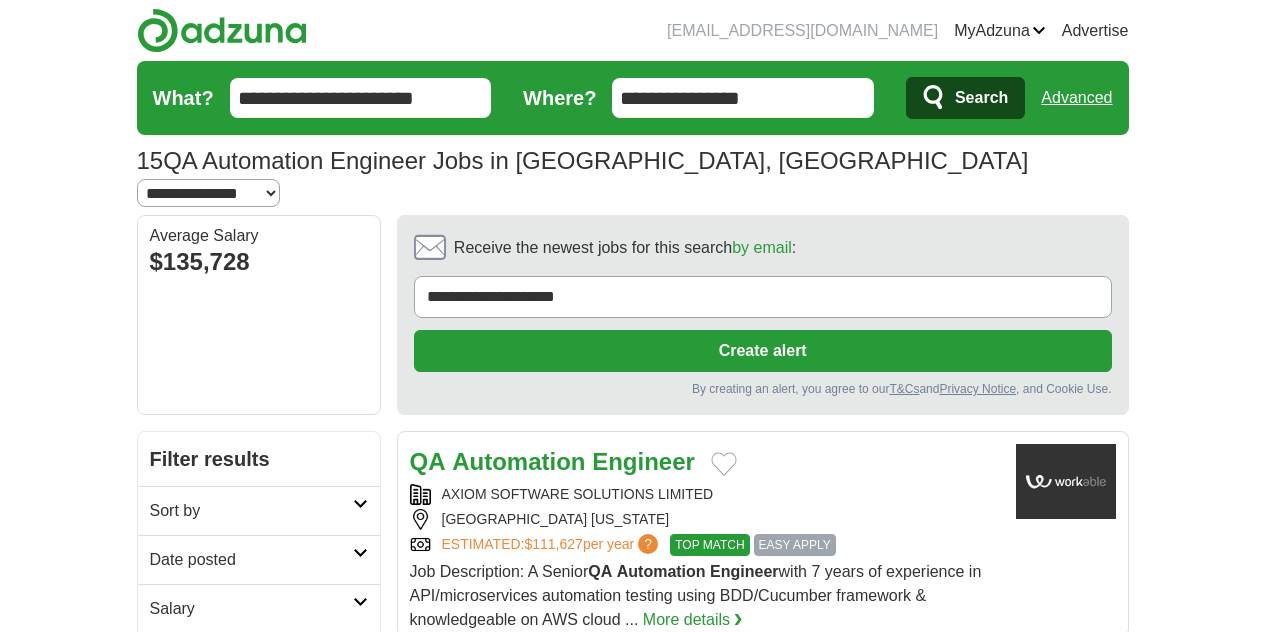 scroll, scrollTop: 0, scrollLeft: 0, axis: both 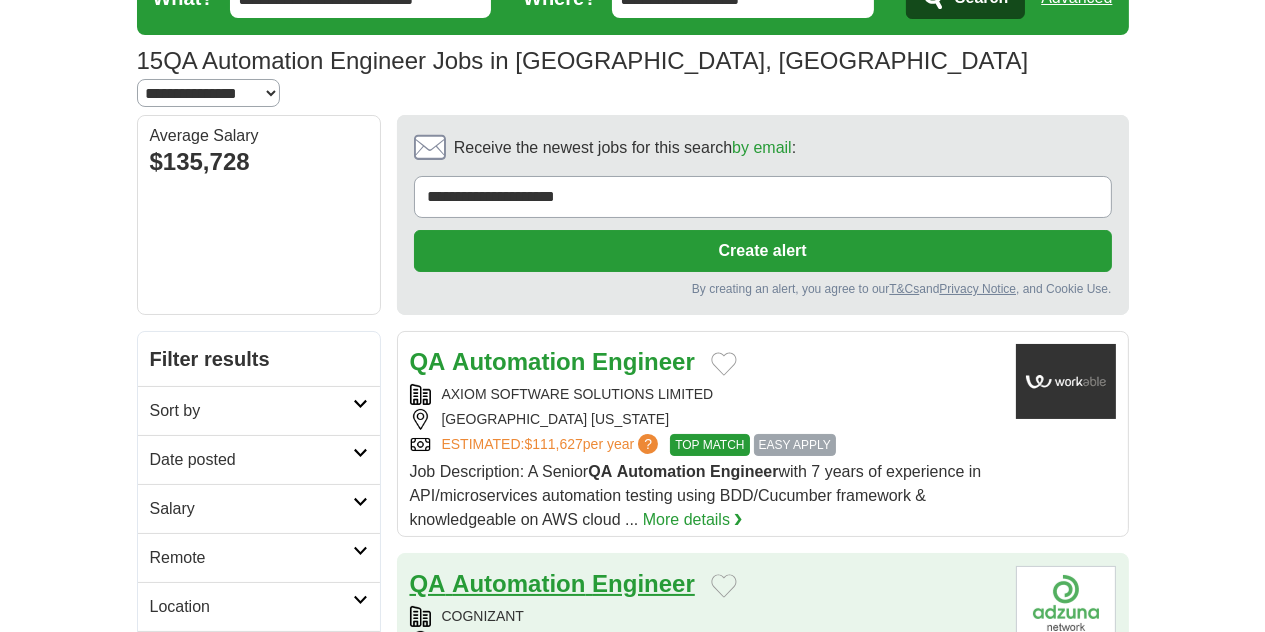 click on "Automation" at bounding box center (518, 583) 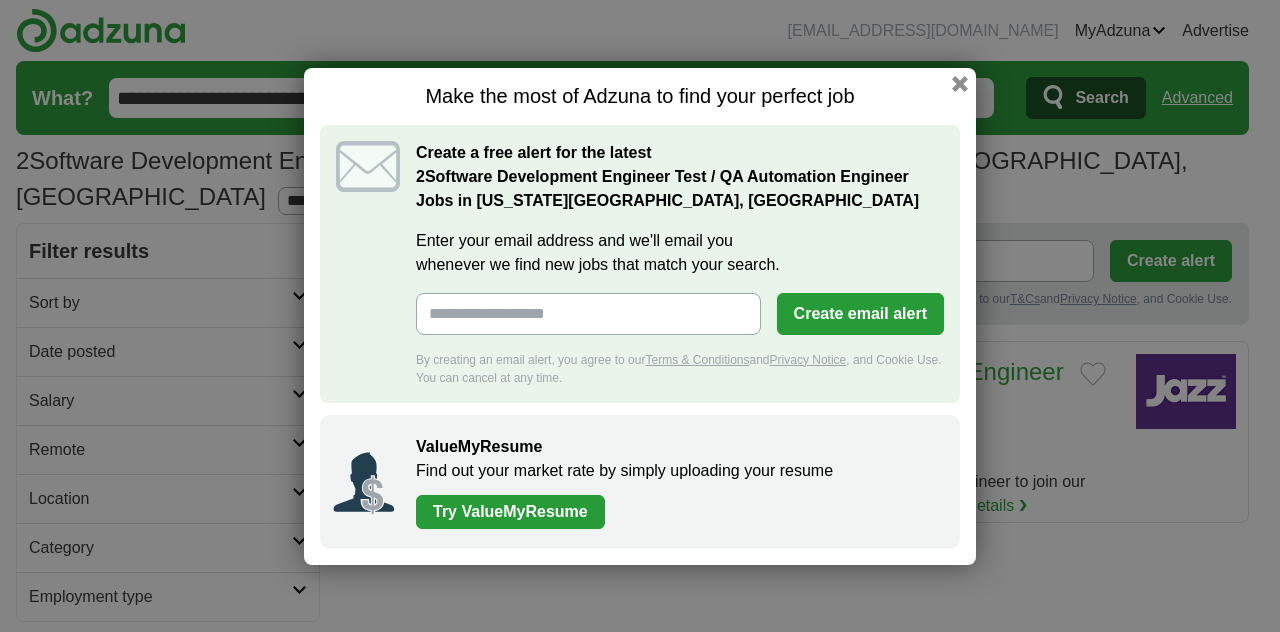 scroll, scrollTop: 0, scrollLeft: 0, axis: both 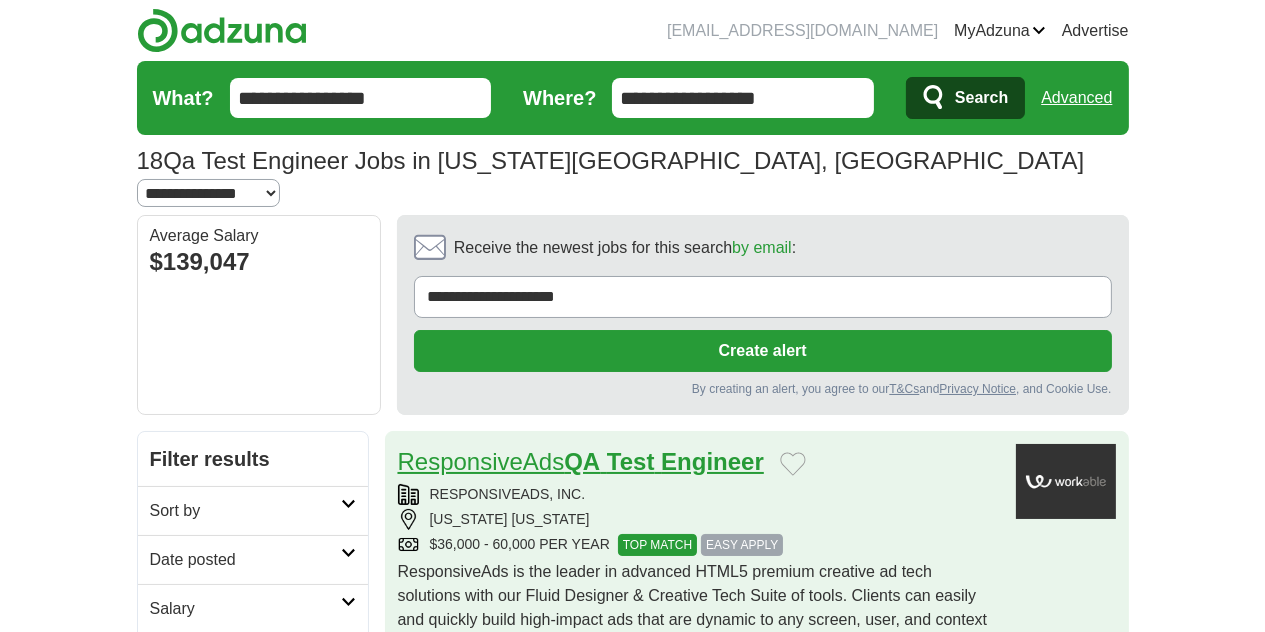 click on "Engineer" at bounding box center (712, 461) 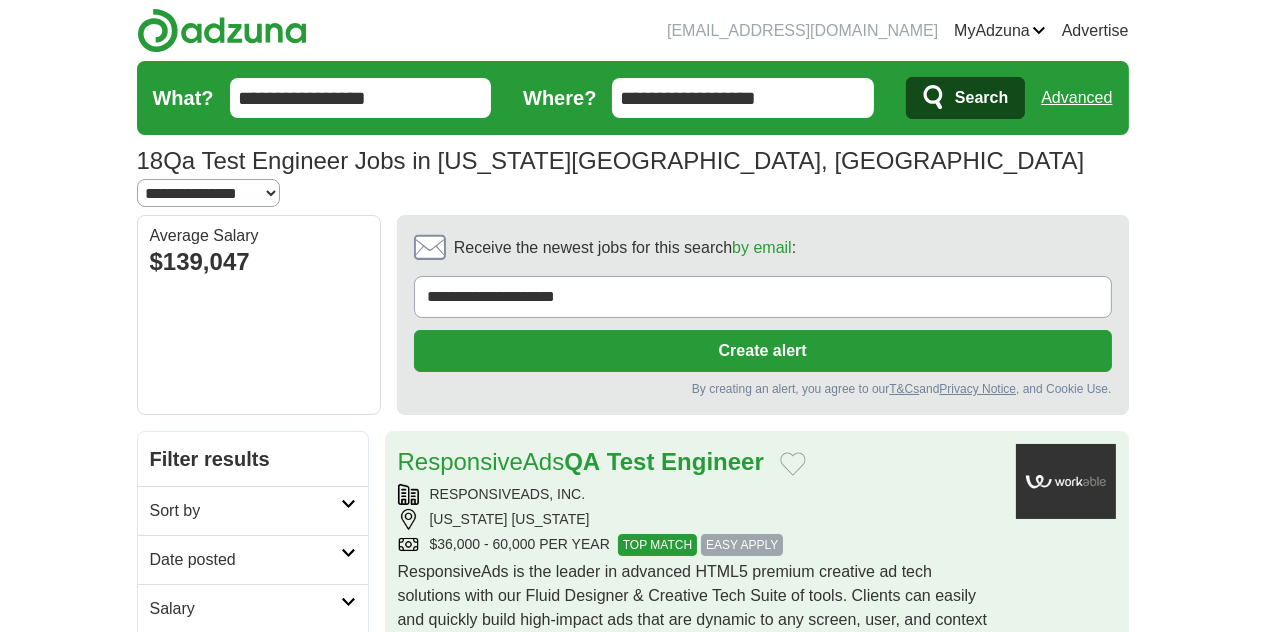 click on "More details ❯" at bounding box center (578, 644) 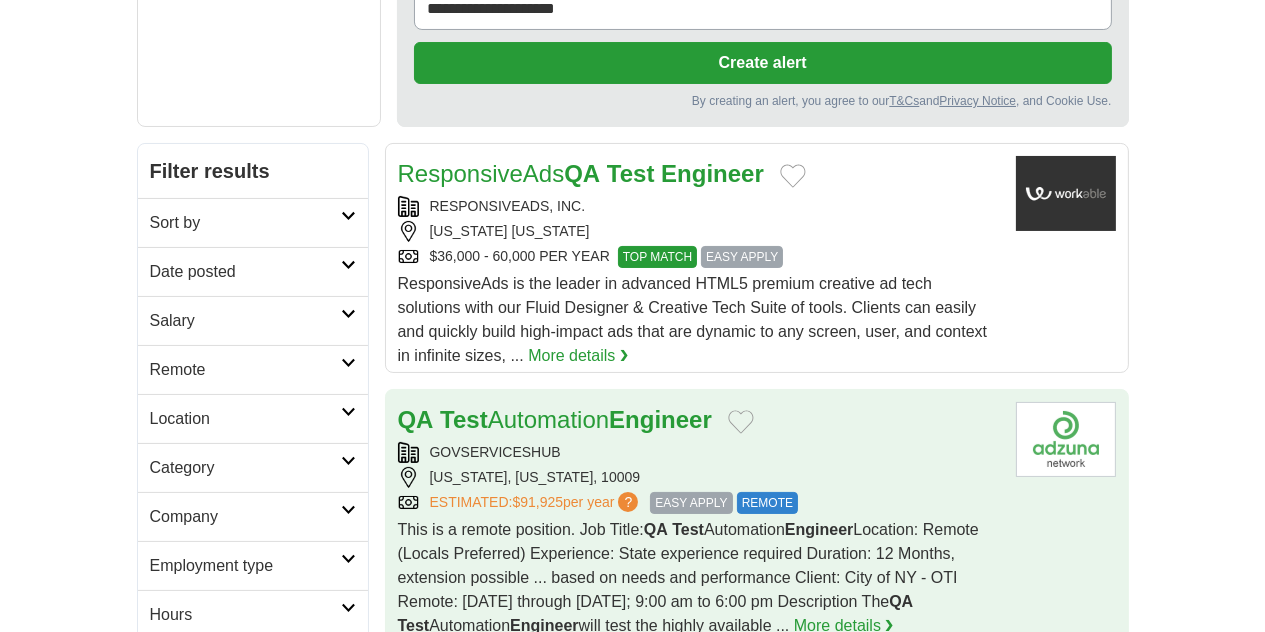 scroll, scrollTop: 400, scrollLeft: 0, axis: vertical 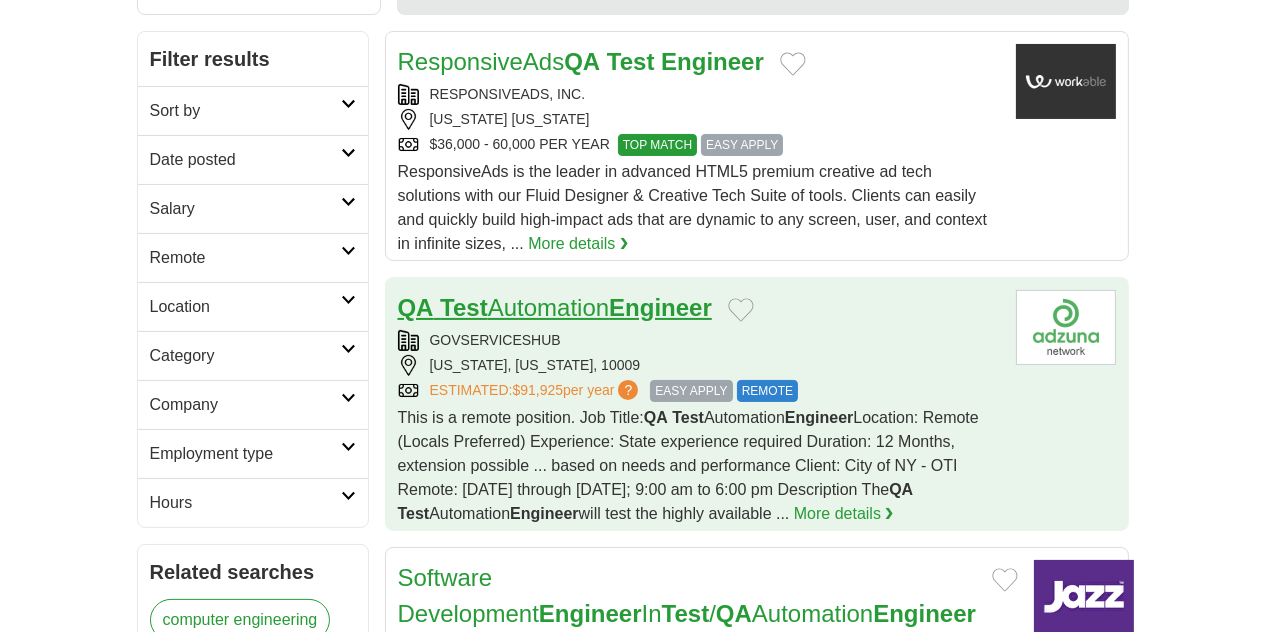 click on "QA   Test  Automation  Engineer" at bounding box center (555, 307) 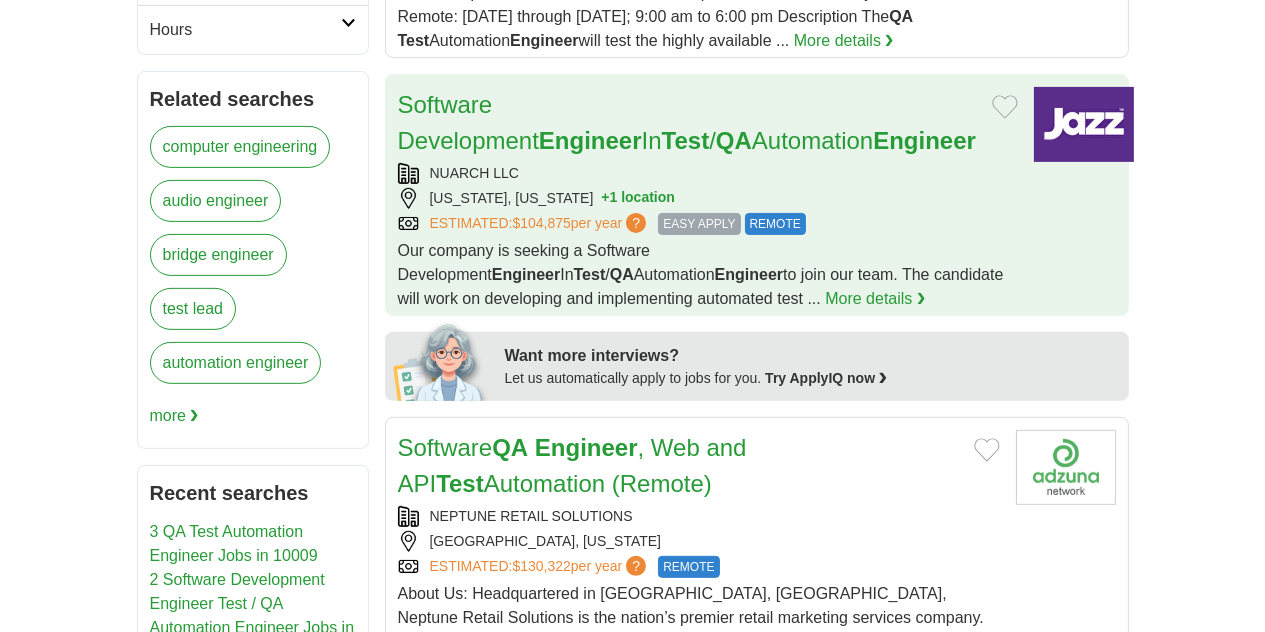 scroll, scrollTop: 900, scrollLeft: 0, axis: vertical 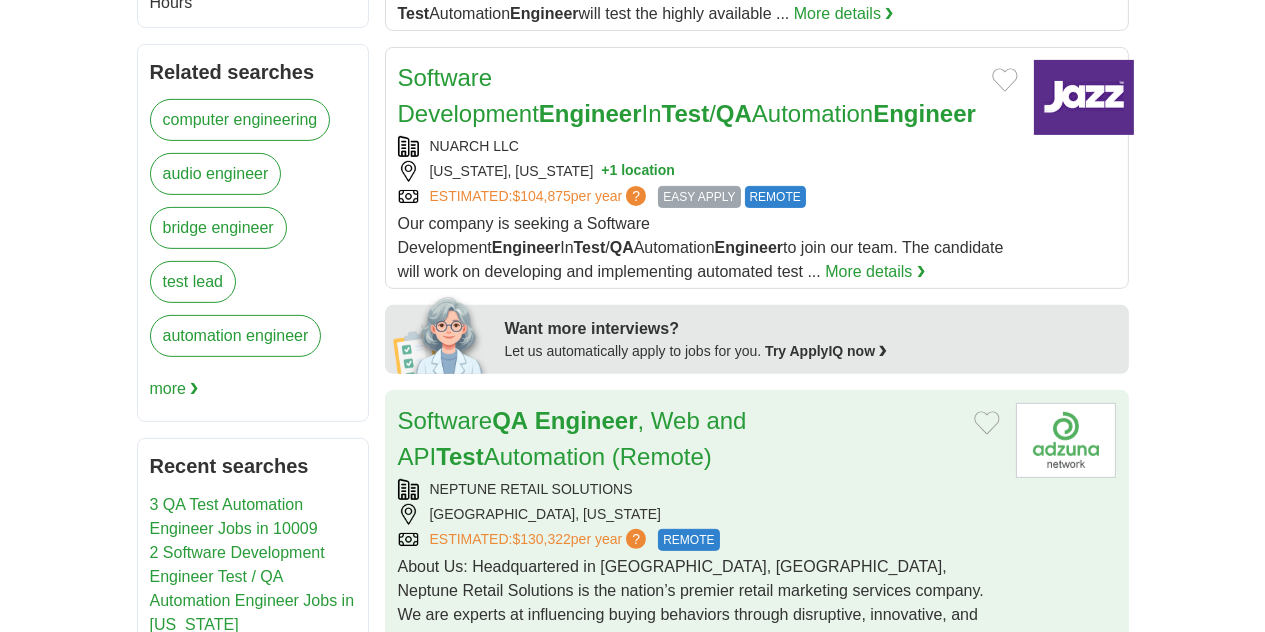 click on "Software  QA   Engineer , Web and API  Test  Automation (Remote)" at bounding box center [678, 439] 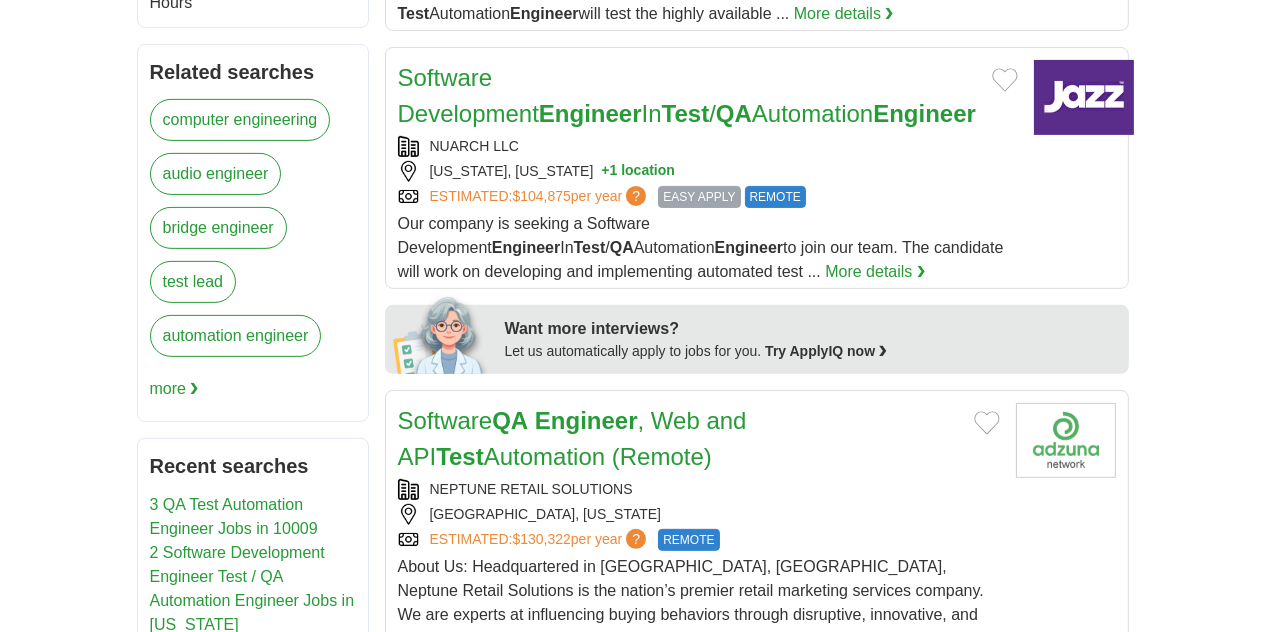click on "Embedded Software Engineer in Test" at bounding box center (596, 702) 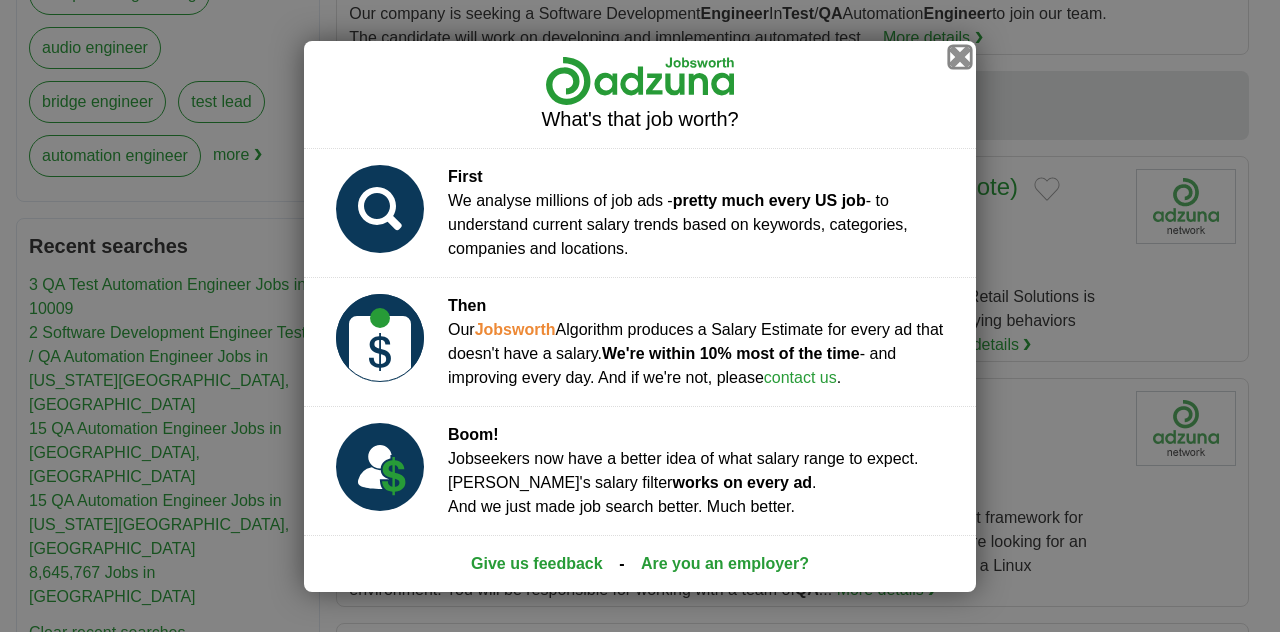 click at bounding box center (960, 56) 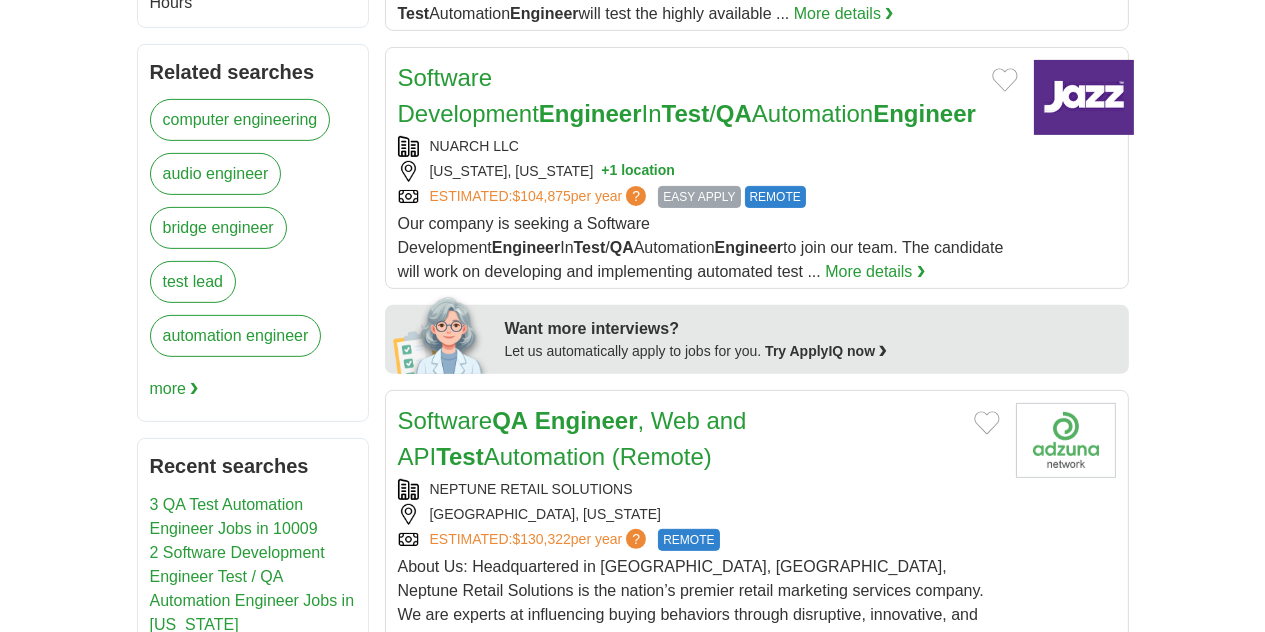 click on "Embedded Software Engineer in Test" at bounding box center (596, 702) 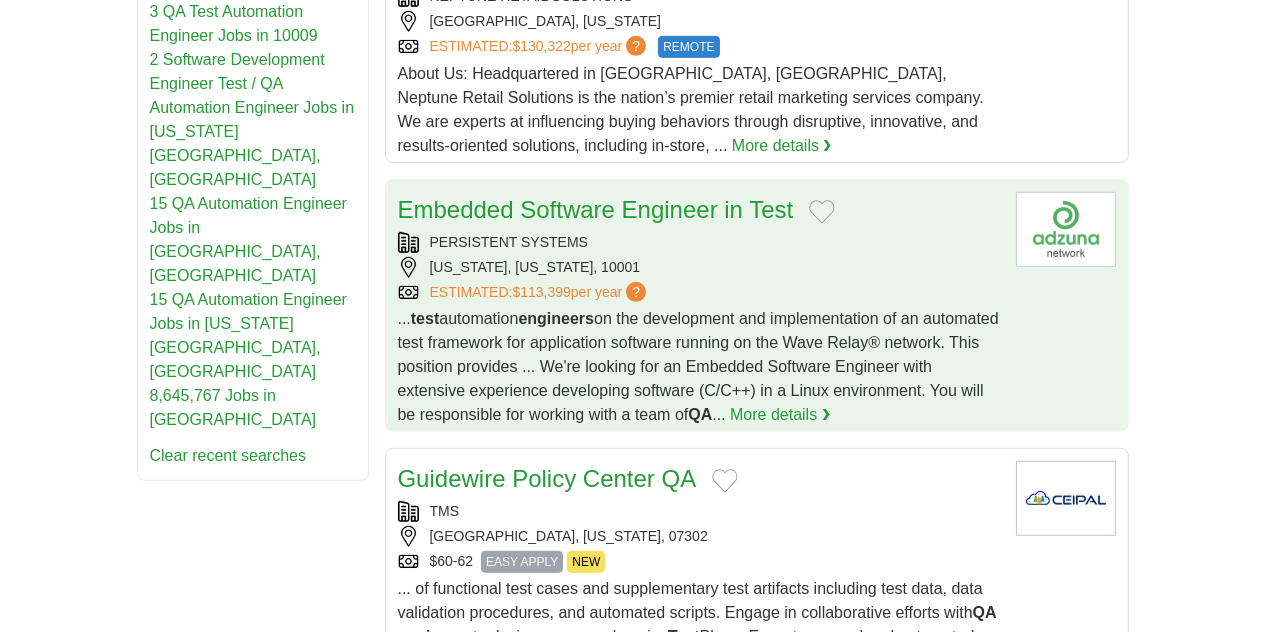 scroll, scrollTop: 1400, scrollLeft: 0, axis: vertical 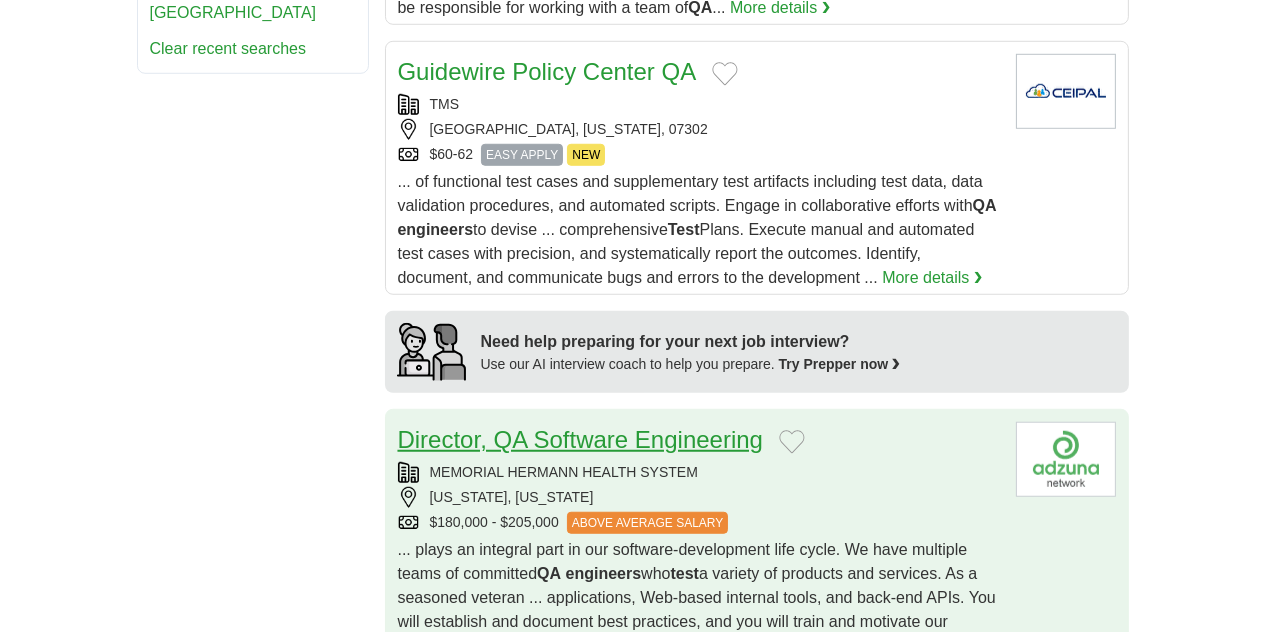 click on "Director, QA Software Engineering" at bounding box center (581, 439) 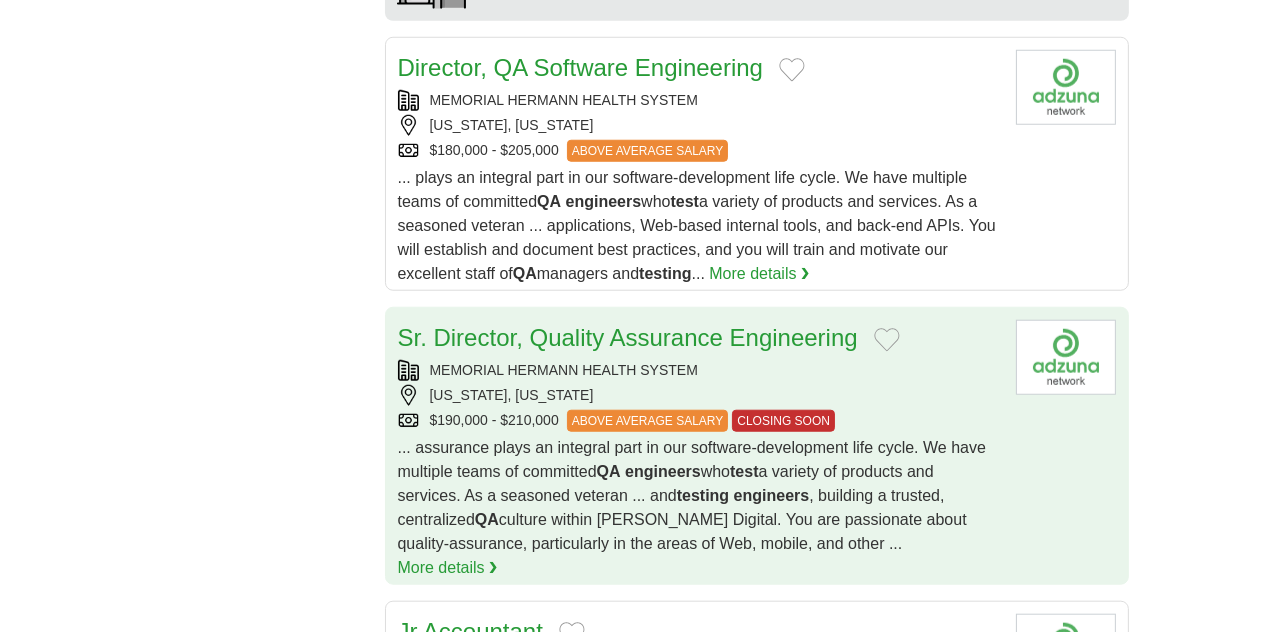 scroll, scrollTop: 2200, scrollLeft: 0, axis: vertical 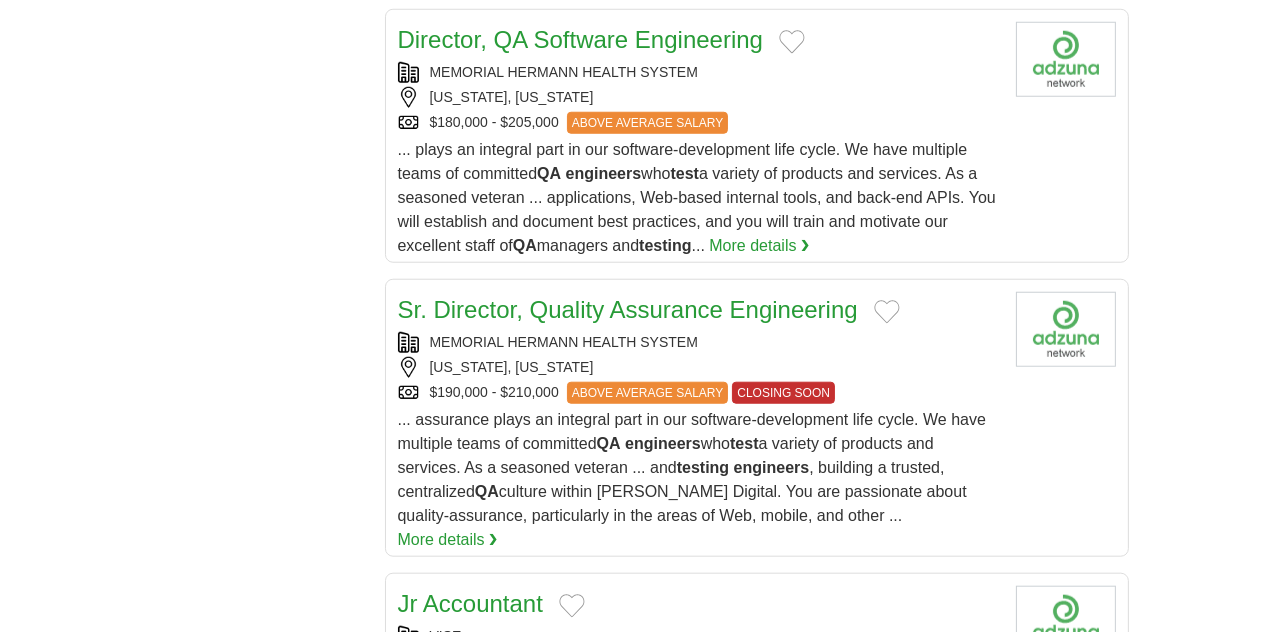 click on "Manager, Quality Assurance" at bounding box center [548, 825] 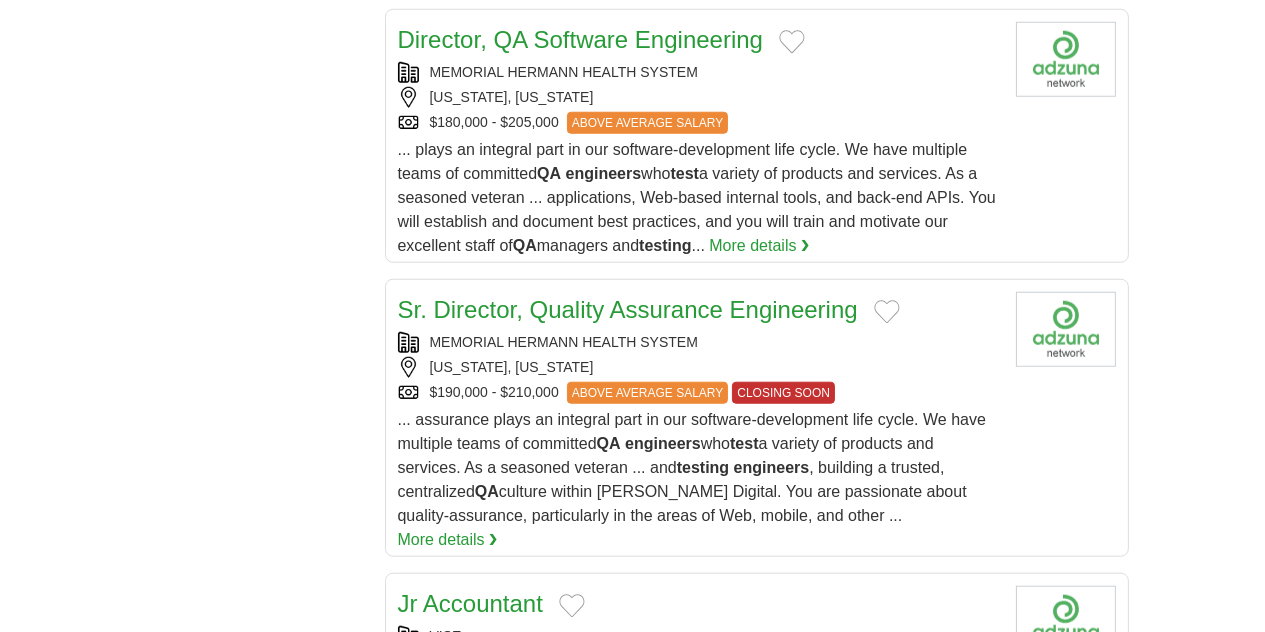 click on "Manager, Quality Assurance" at bounding box center (548, 825) 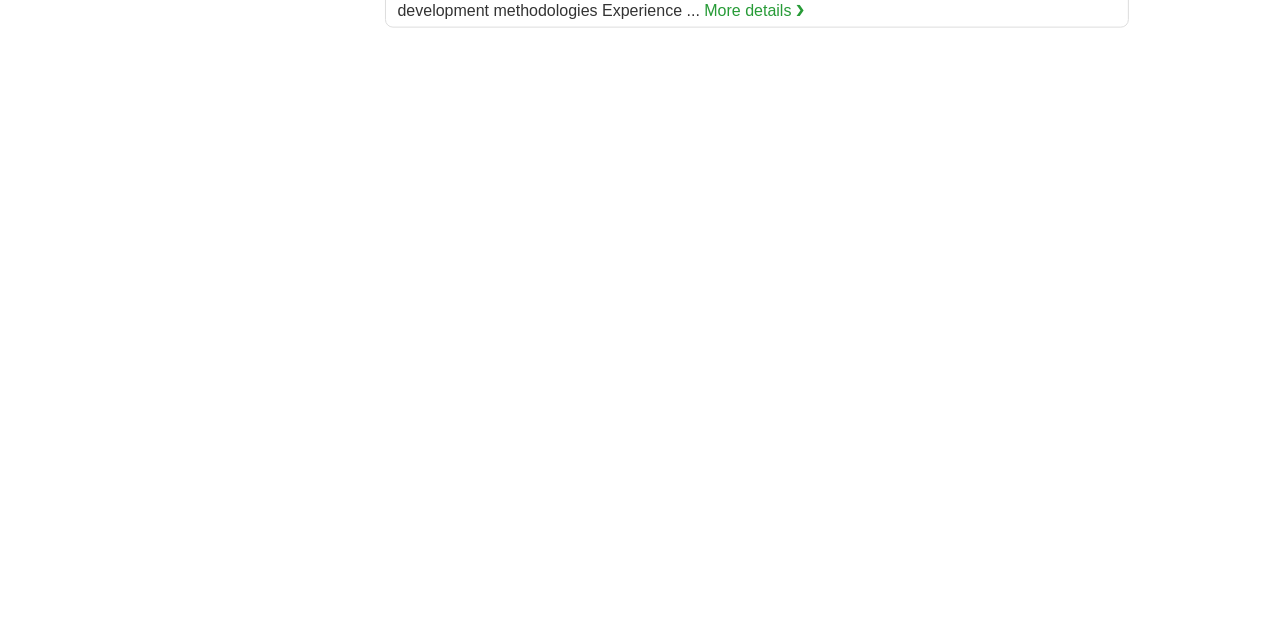 scroll, scrollTop: 3200, scrollLeft: 0, axis: vertical 